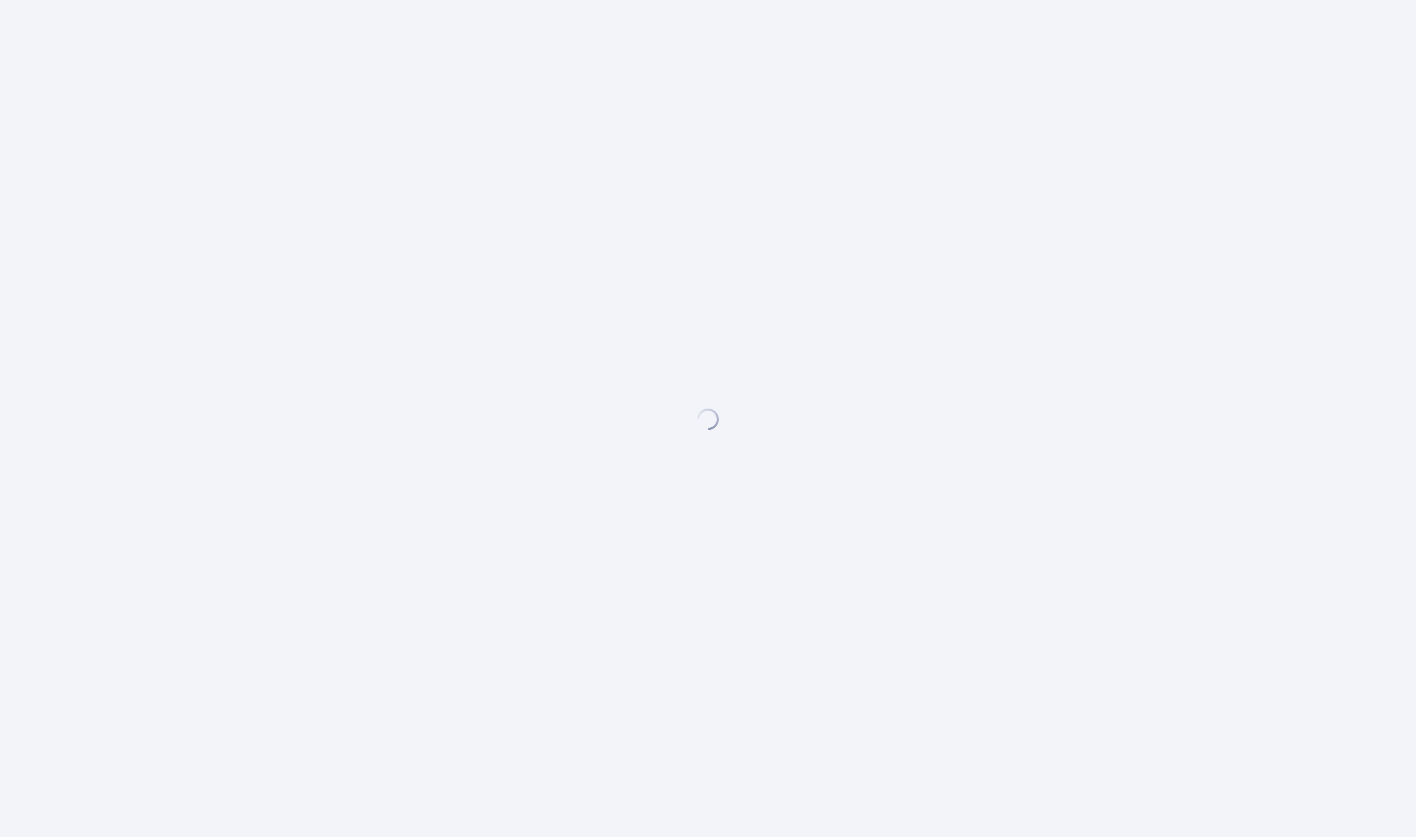 scroll, scrollTop: 0, scrollLeft: 0, axis: both 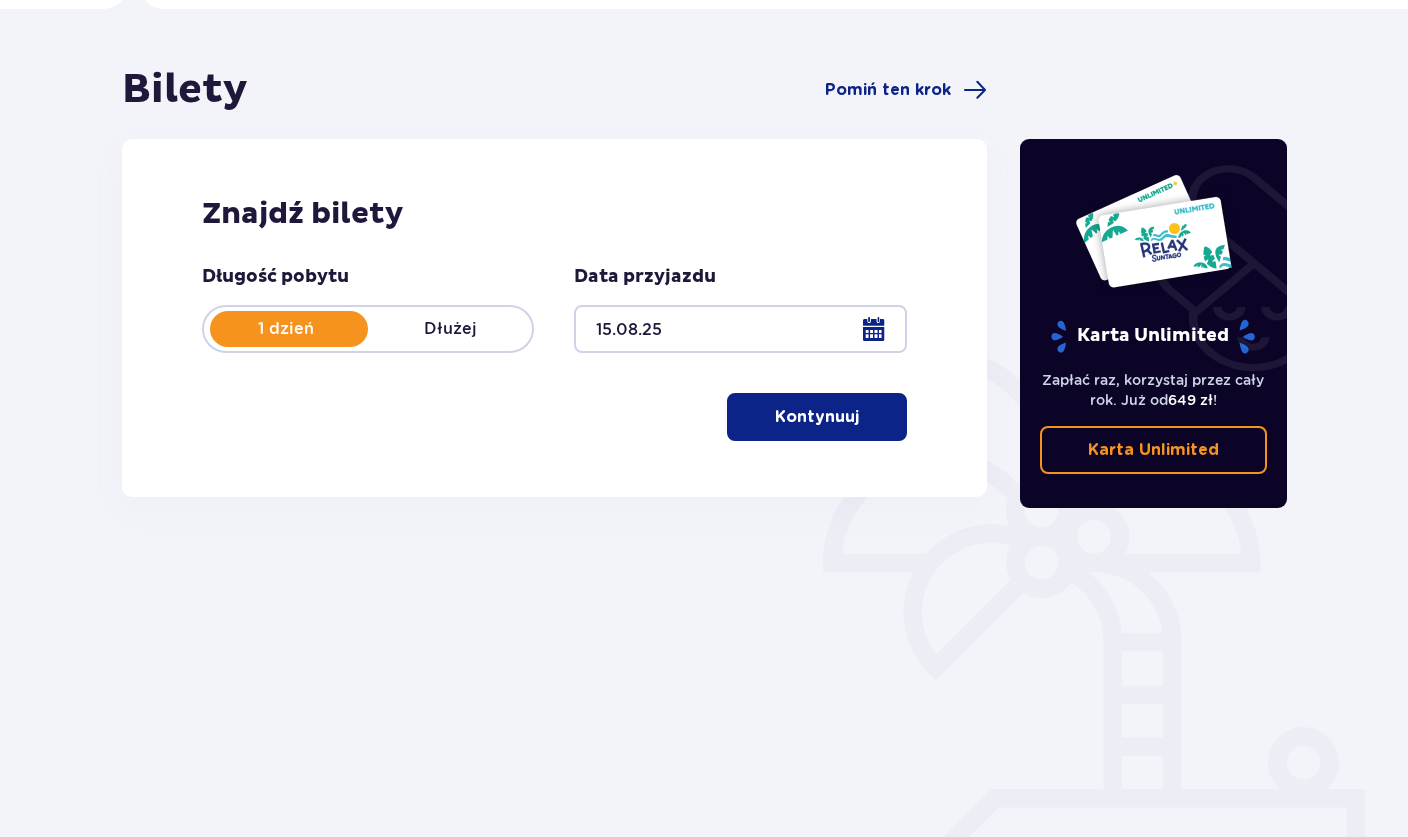 click on "1 dzień Dłużej" at bounding box center [368, 329] 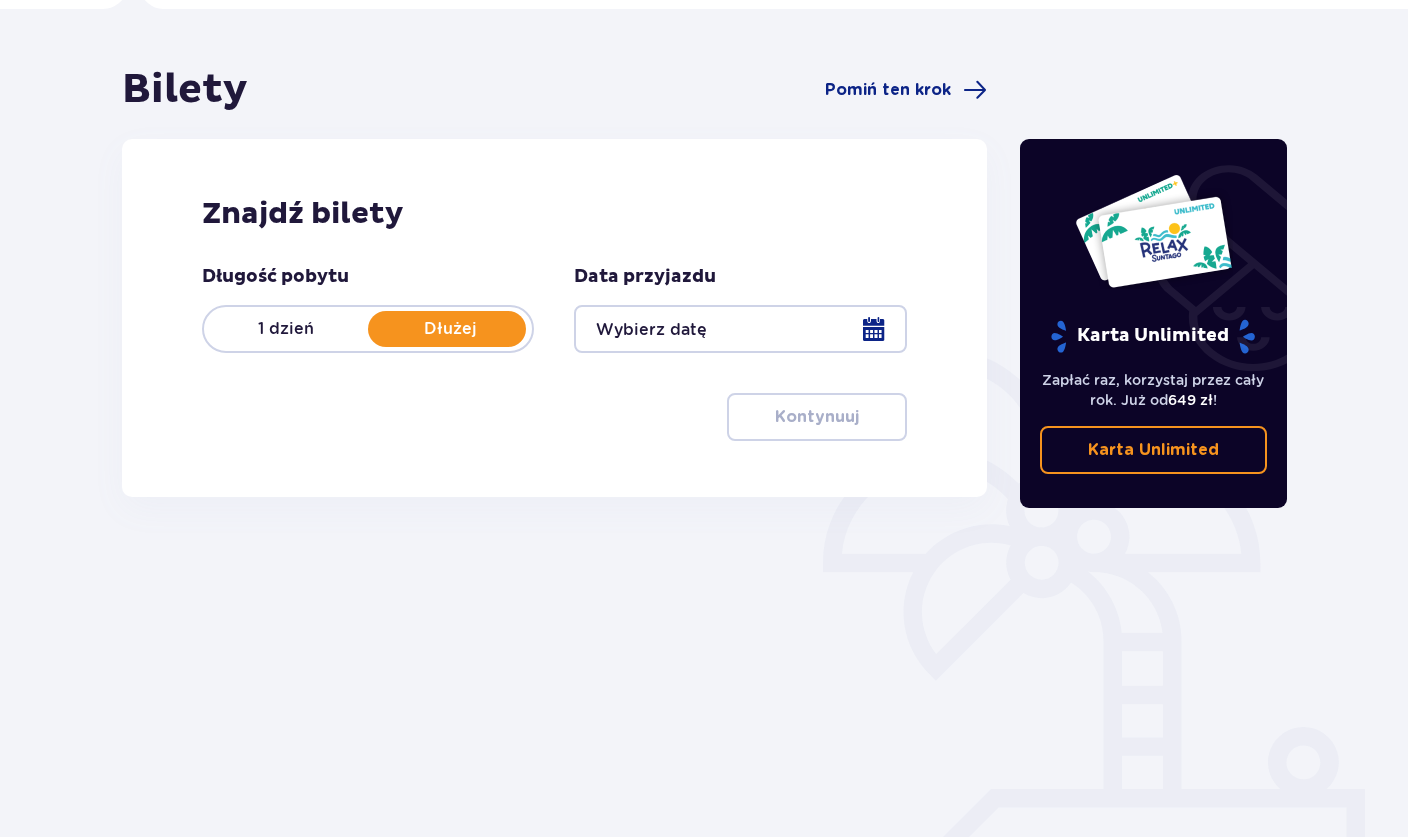 click at bounding box center (740, 329) 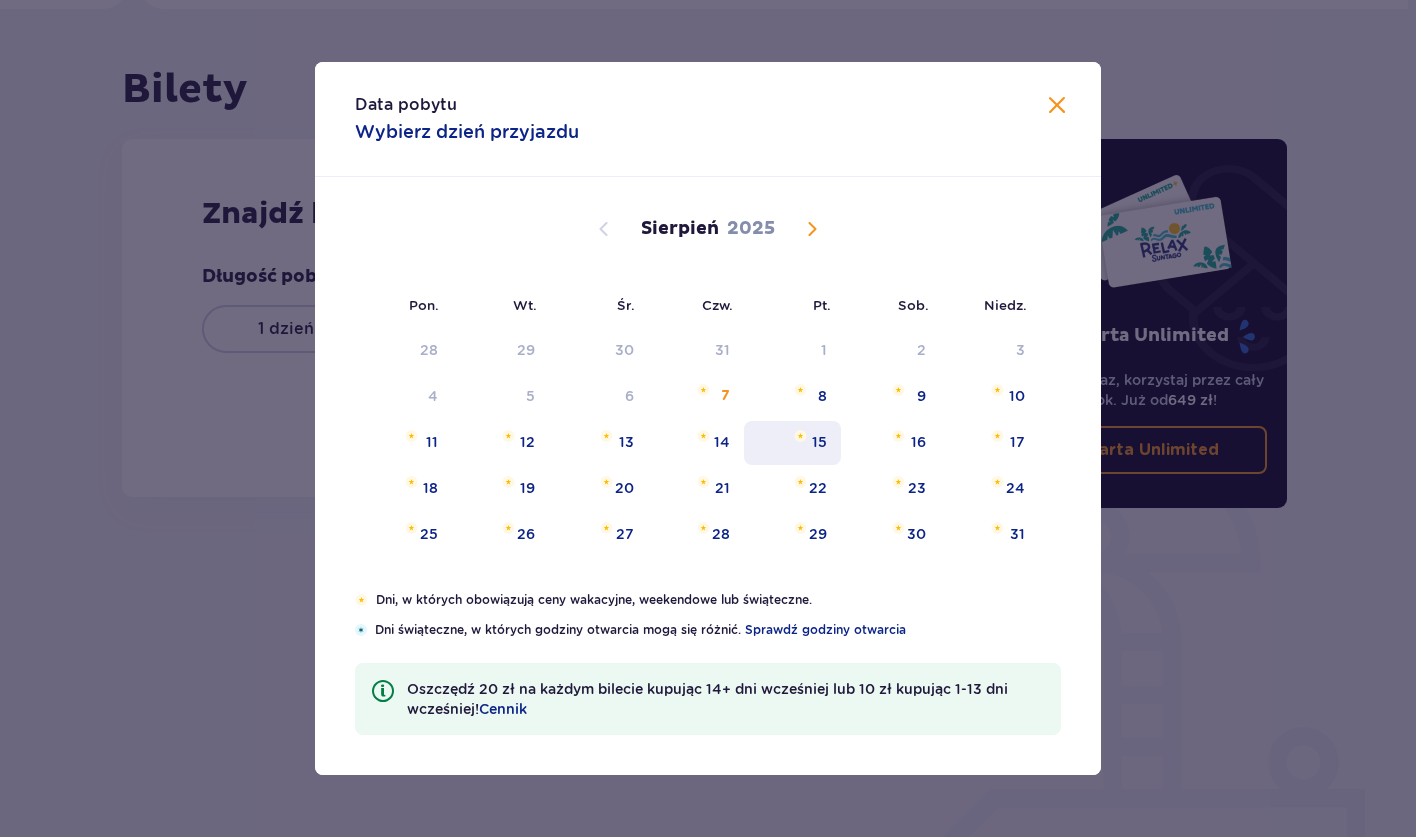click on "15" at bounding box center [792, 443] 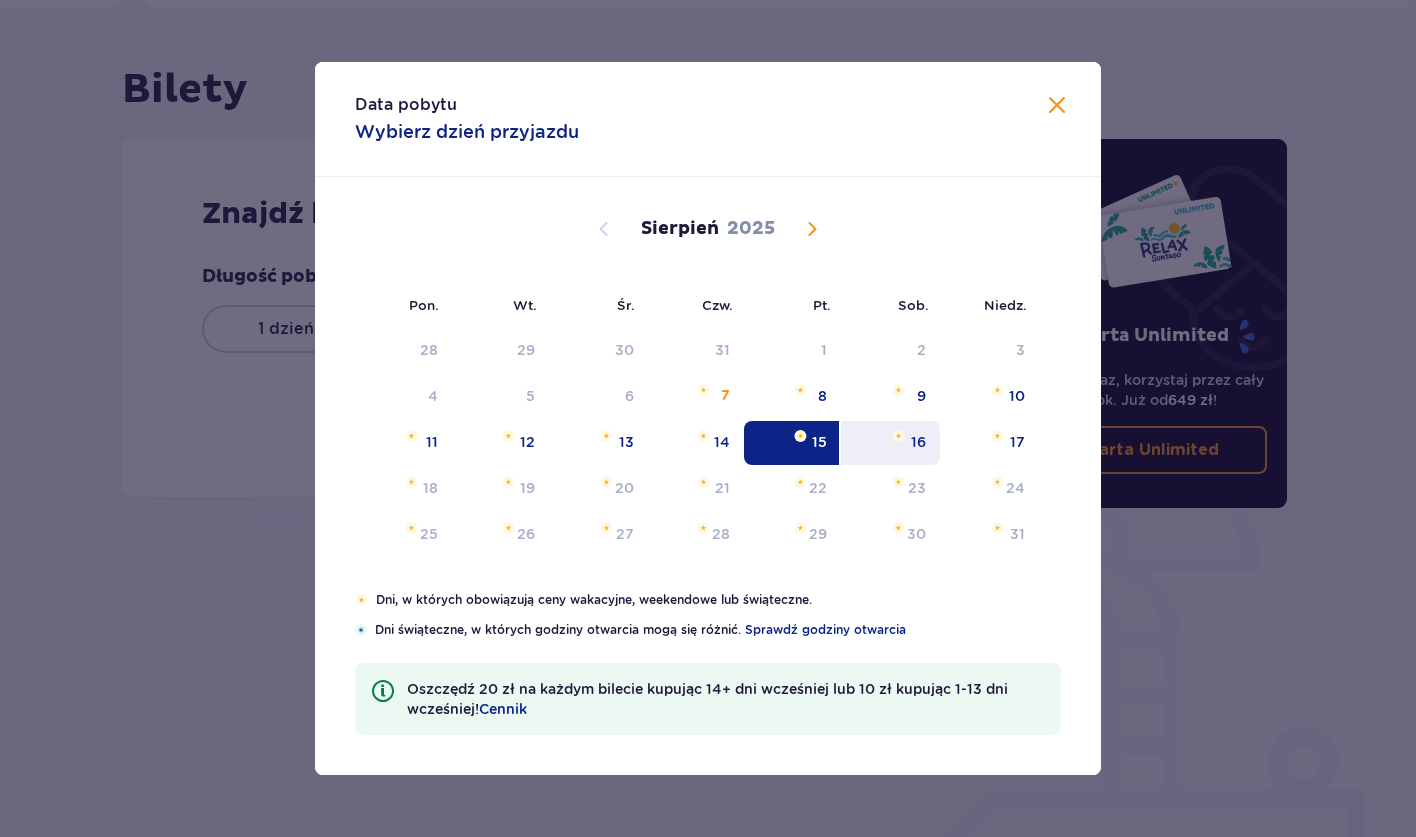 click on "16" at bounding box center (890, 443) 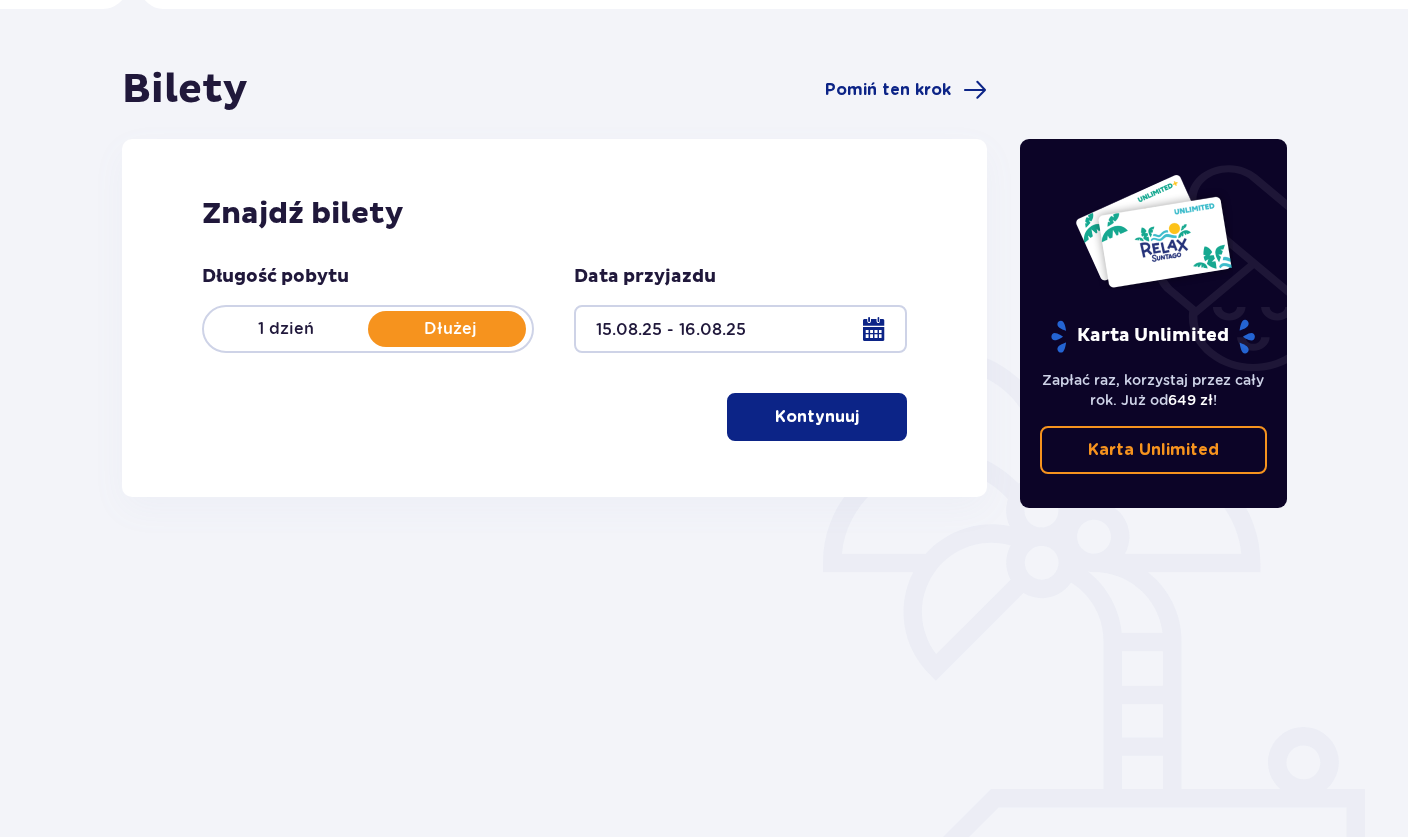 click on "Kontynuuj" at bounding box center (817, 417) 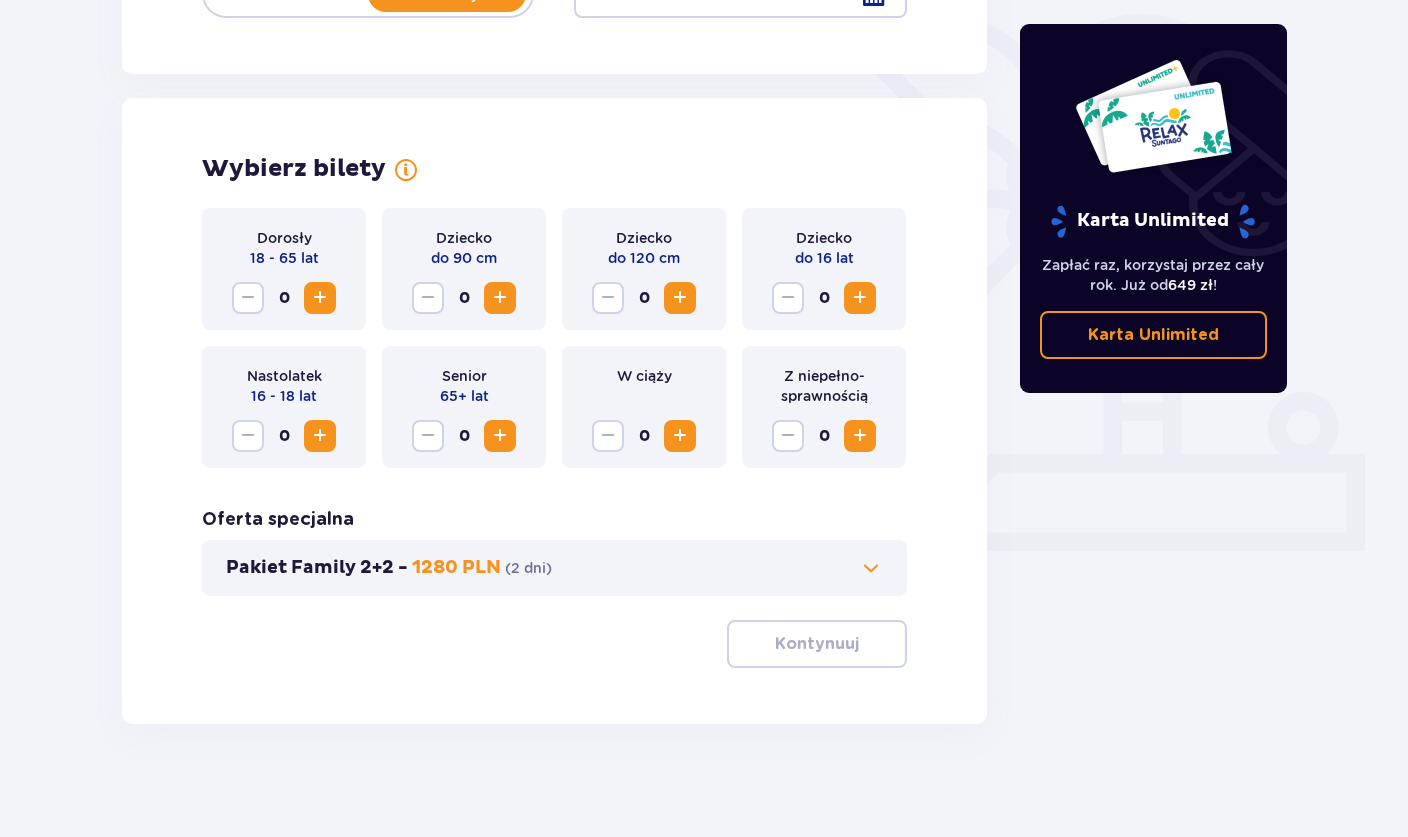 scroll, scrollTop: 489, scrollLeft: 0, axis: vertical 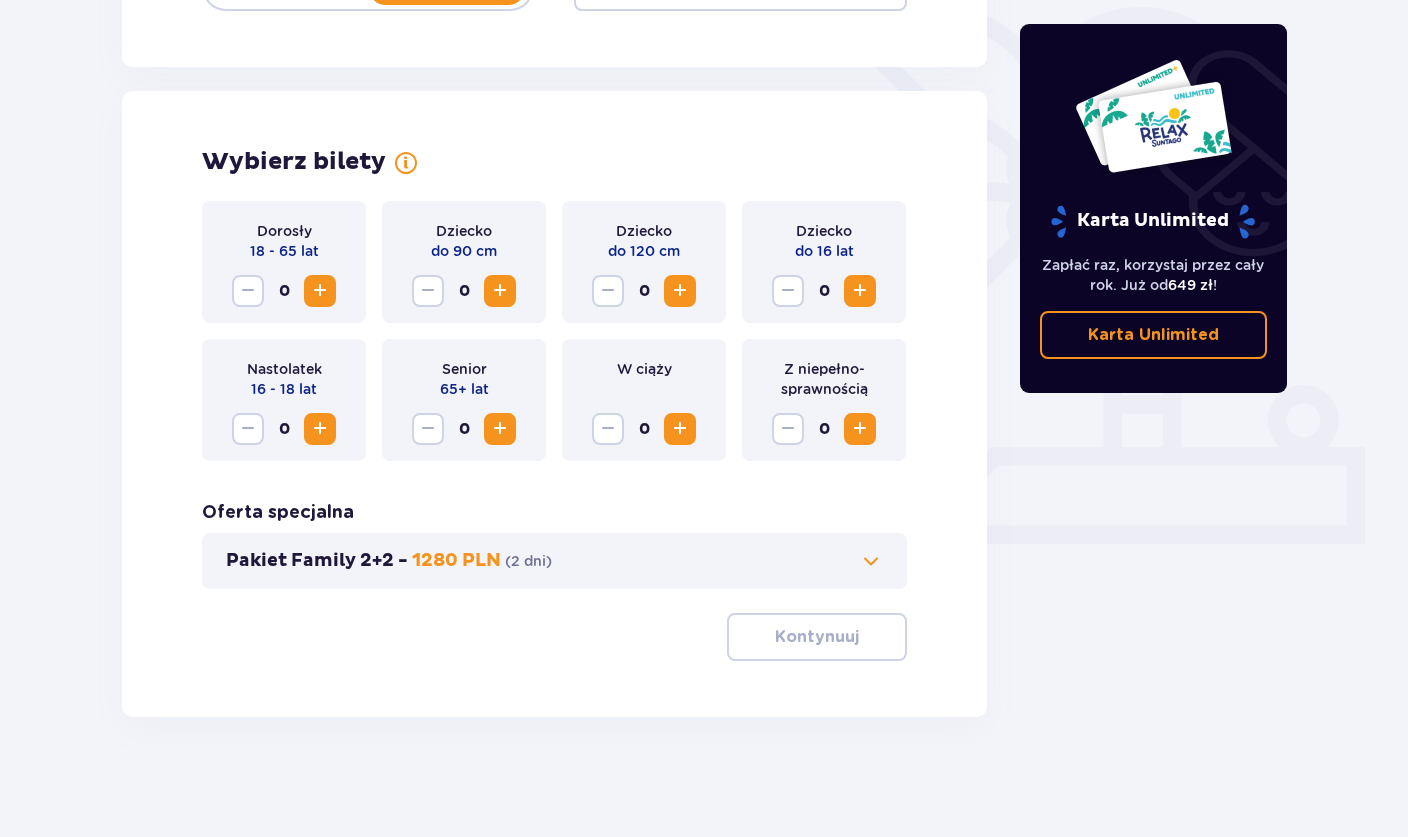 click at bounding box center [320, 291] 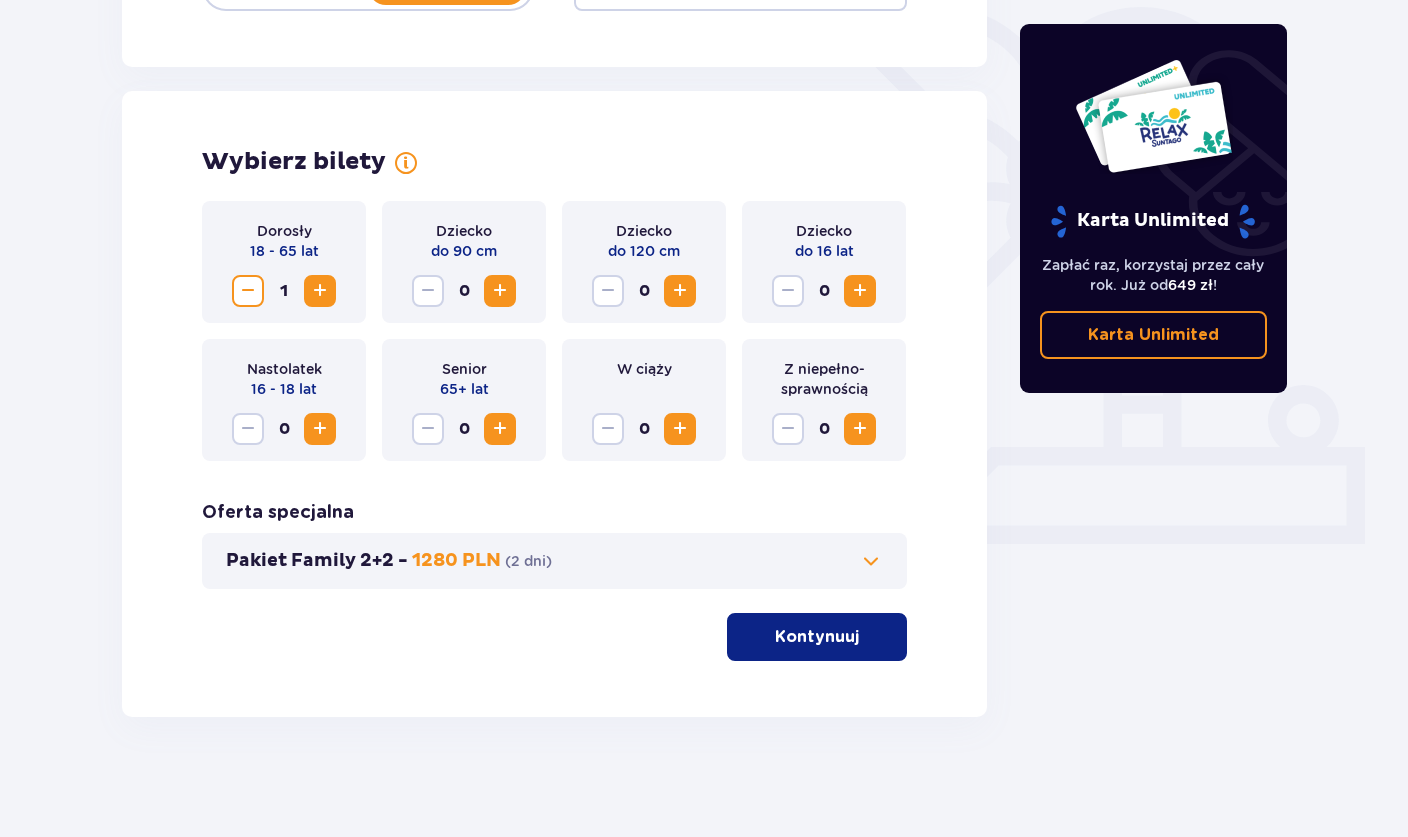 click at bounding box center (320, 291) 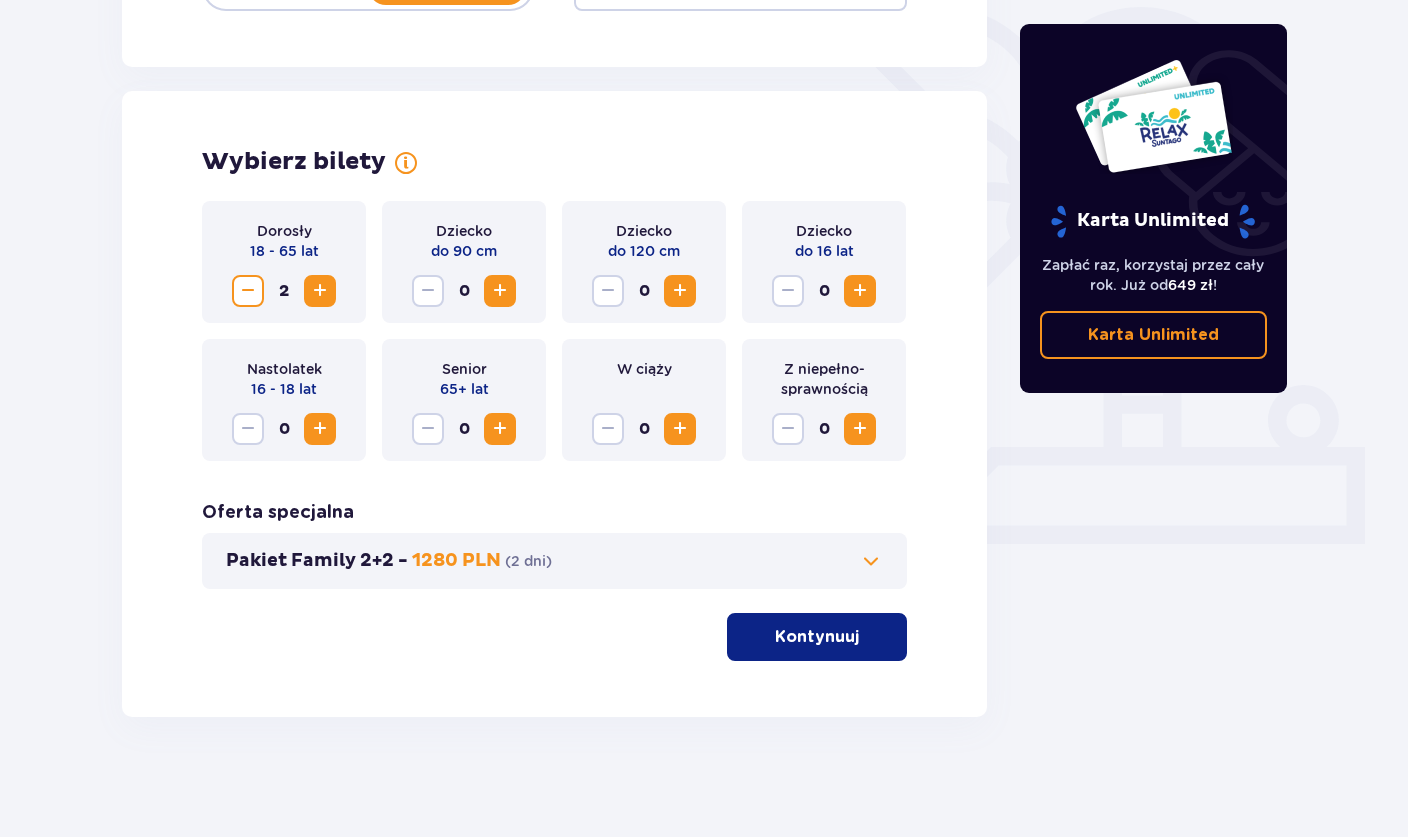 click on "Kontynuuj" at bounding box center [817, 637] 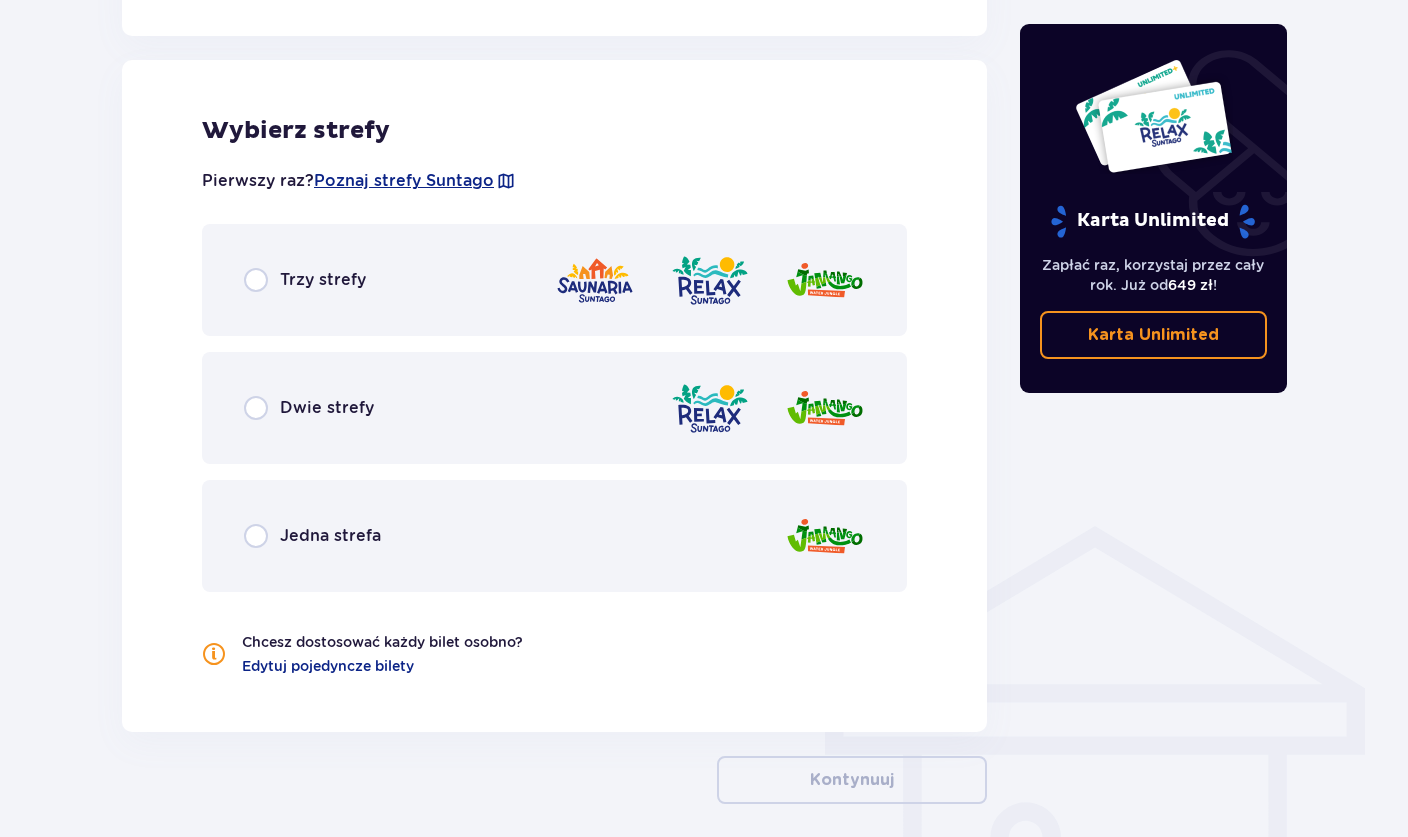 scroll, scrollTop: 1110, scrollLeft: 0, axis: vertical 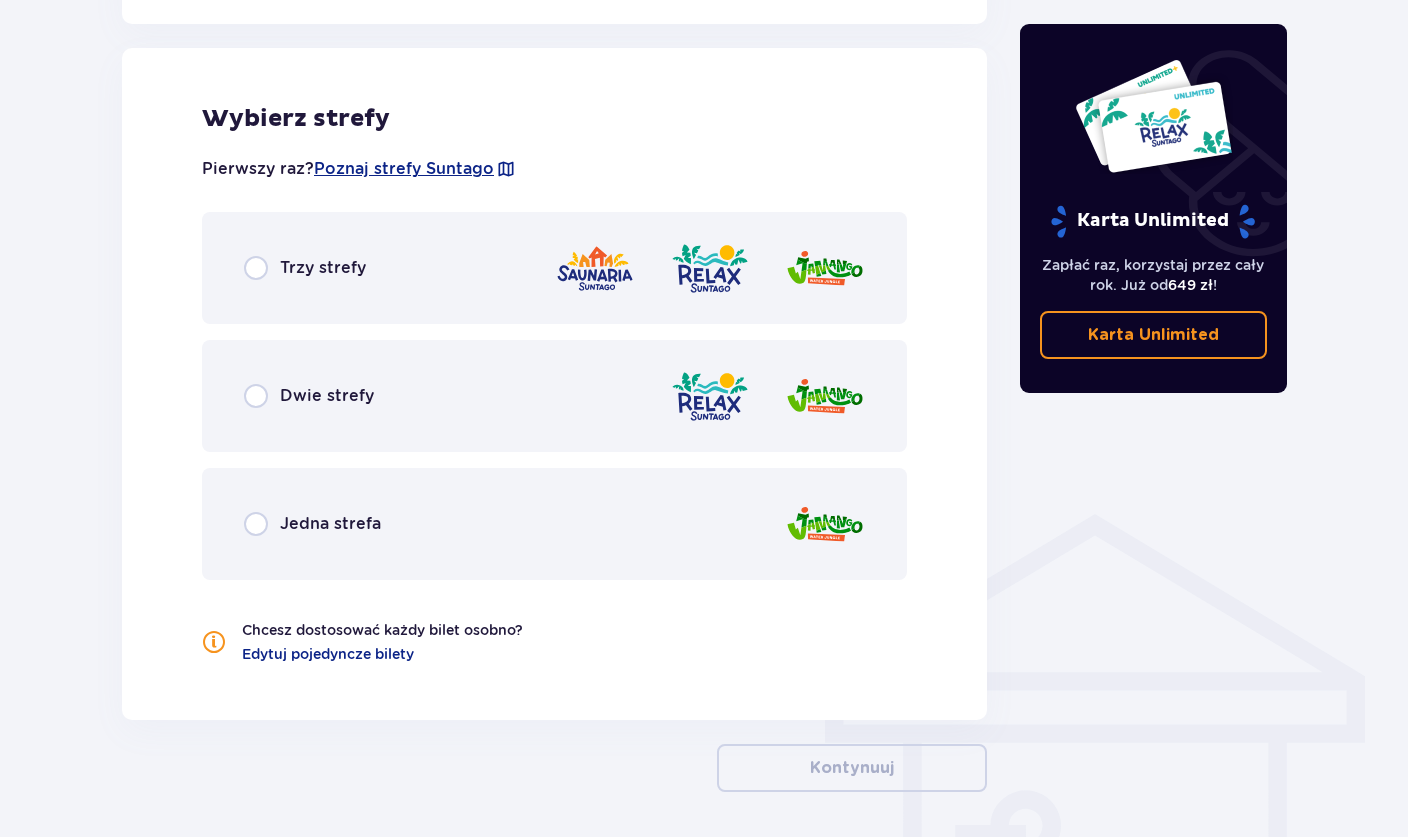 click on "Trzy strefy" at bounding box center (323, 268) 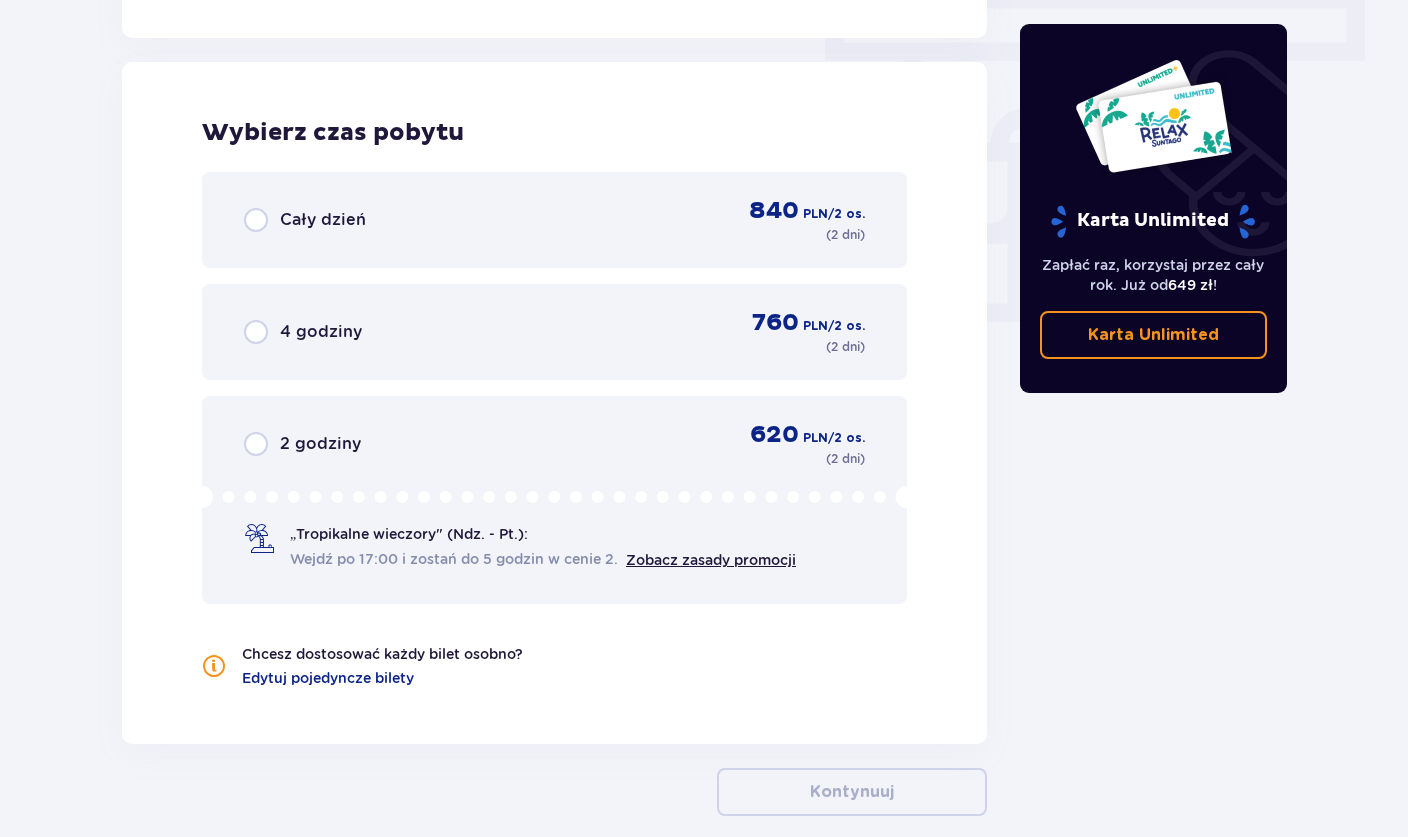 scroll, scrollTop: 1806, scrollLeft: 0, axis: vertical 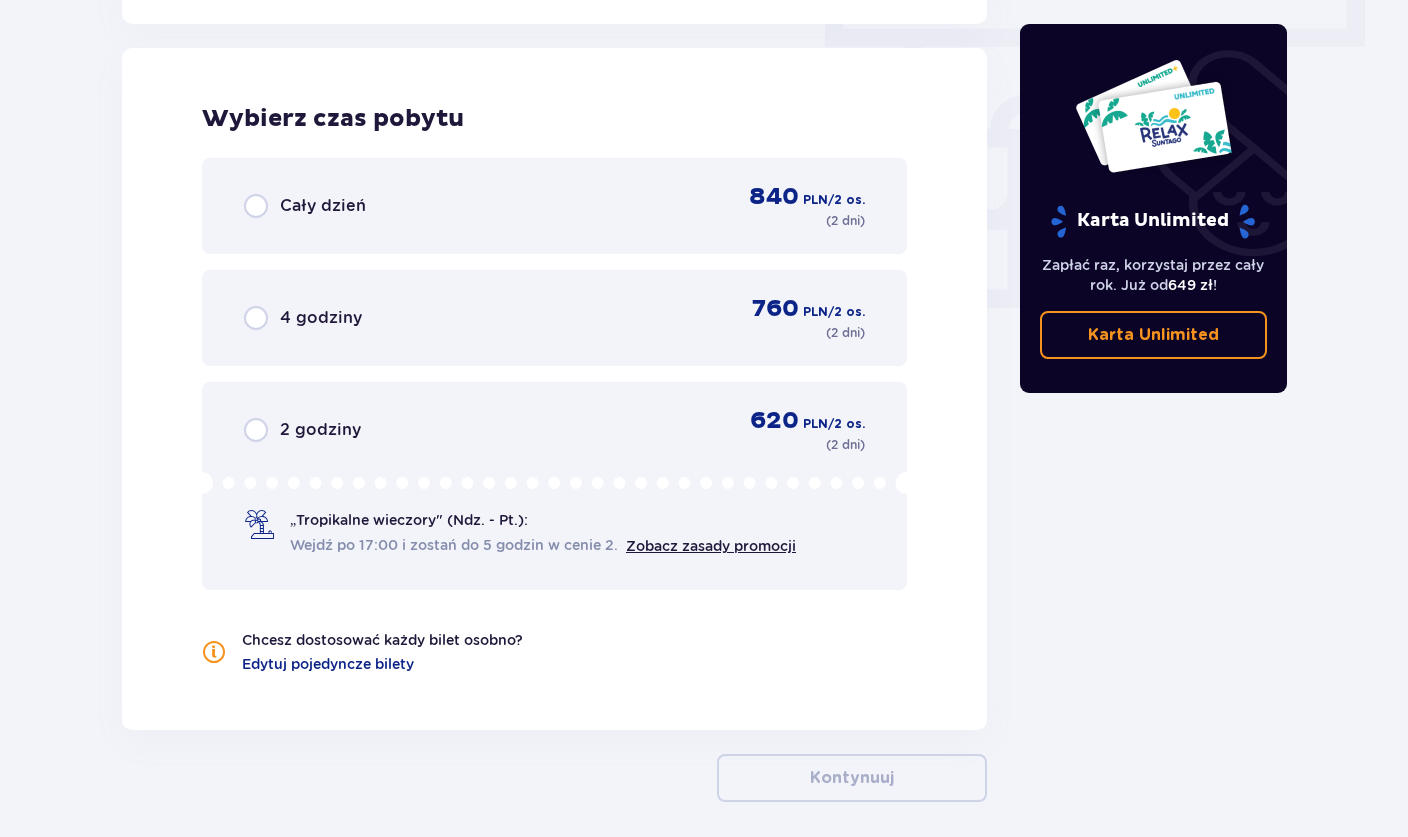 click on "Cały dzień" at bounding box center (323, 206) 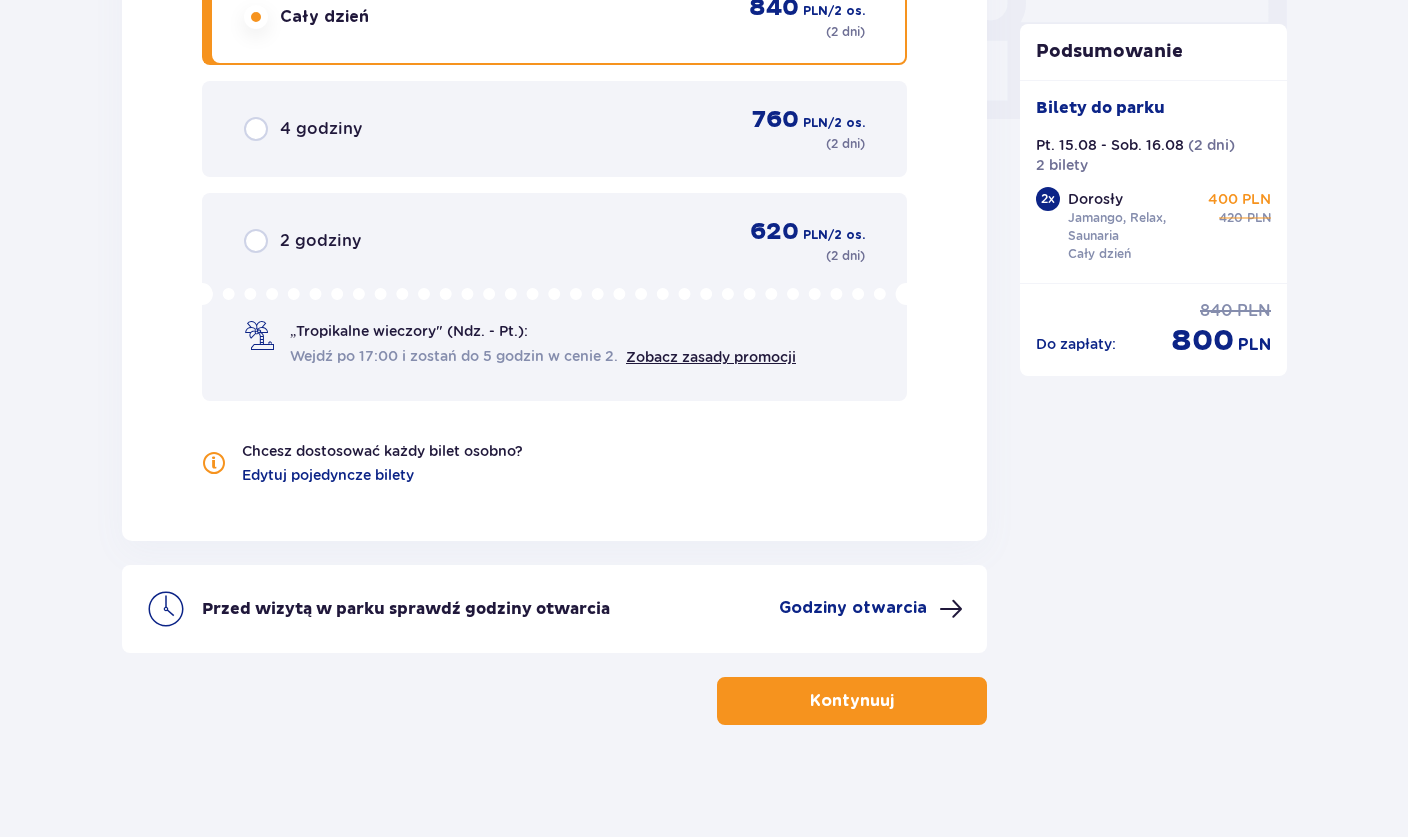 scroll, scrollTop: 2003, scrollLeft: 0, axis: vertical 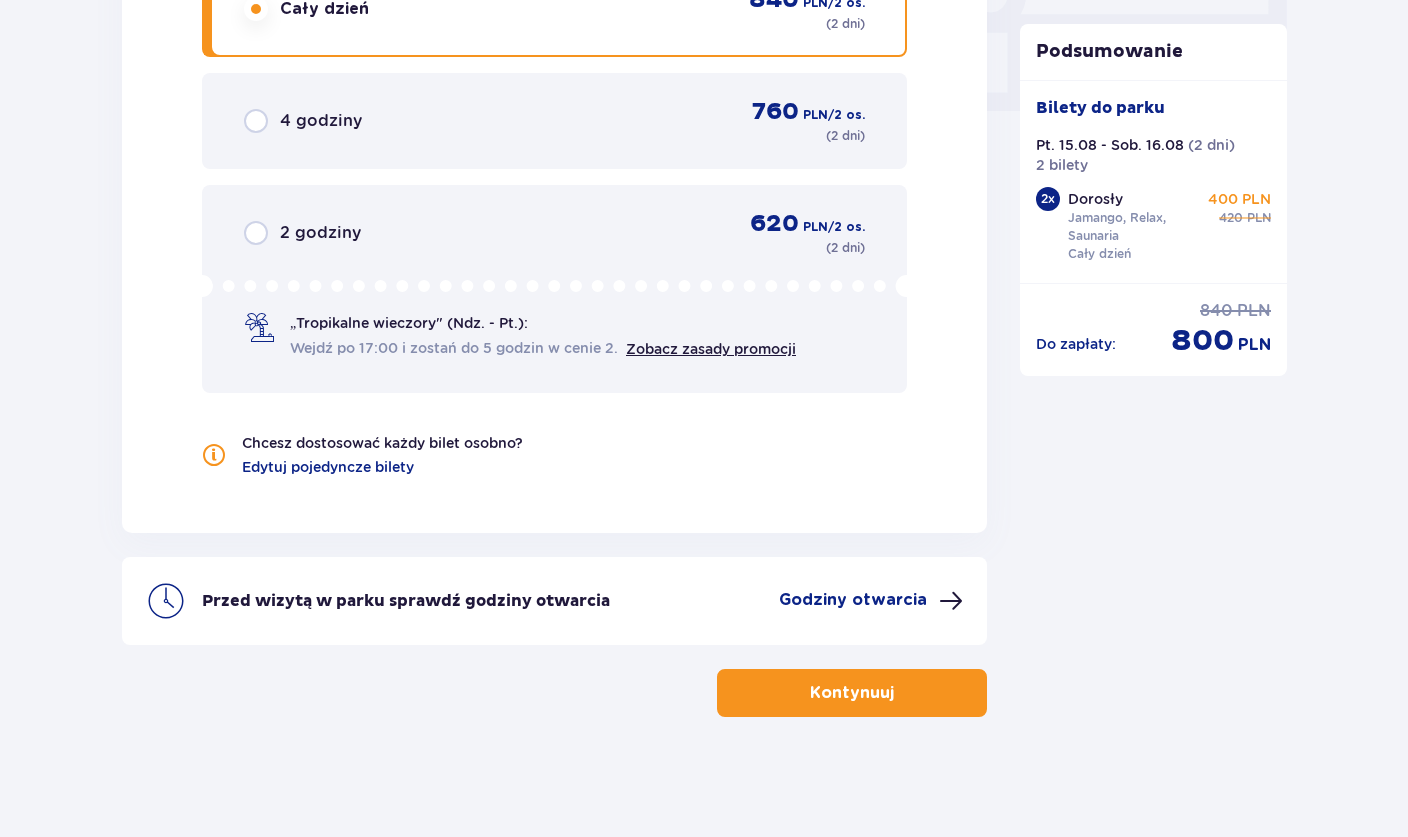 click on "Wejdź po 17:00 i zostań do 5 godzin w cenie 2." at bounding box center (458, 347) 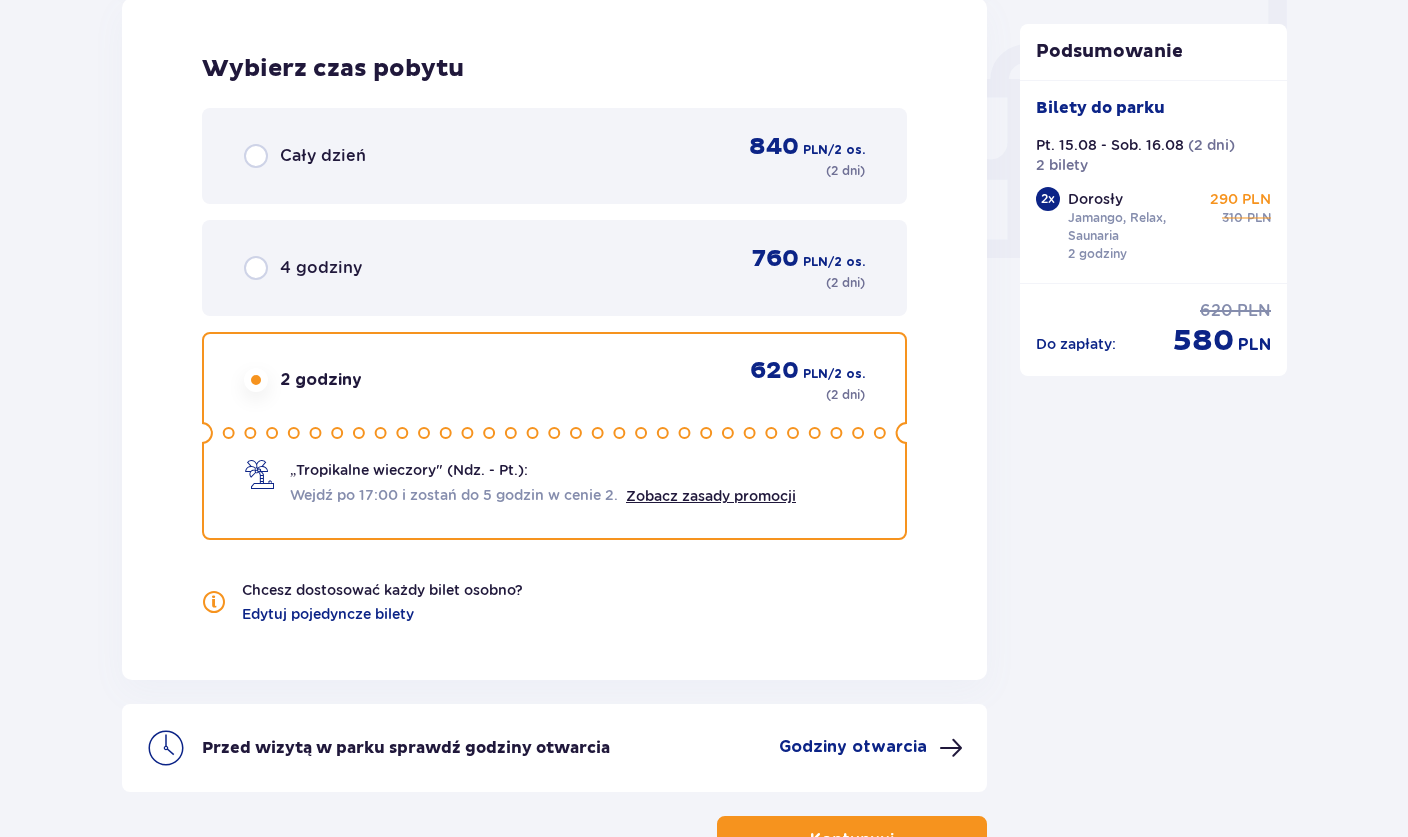 scroll, scrollTop: 1907, scrollLeft: 0, axis: vertical 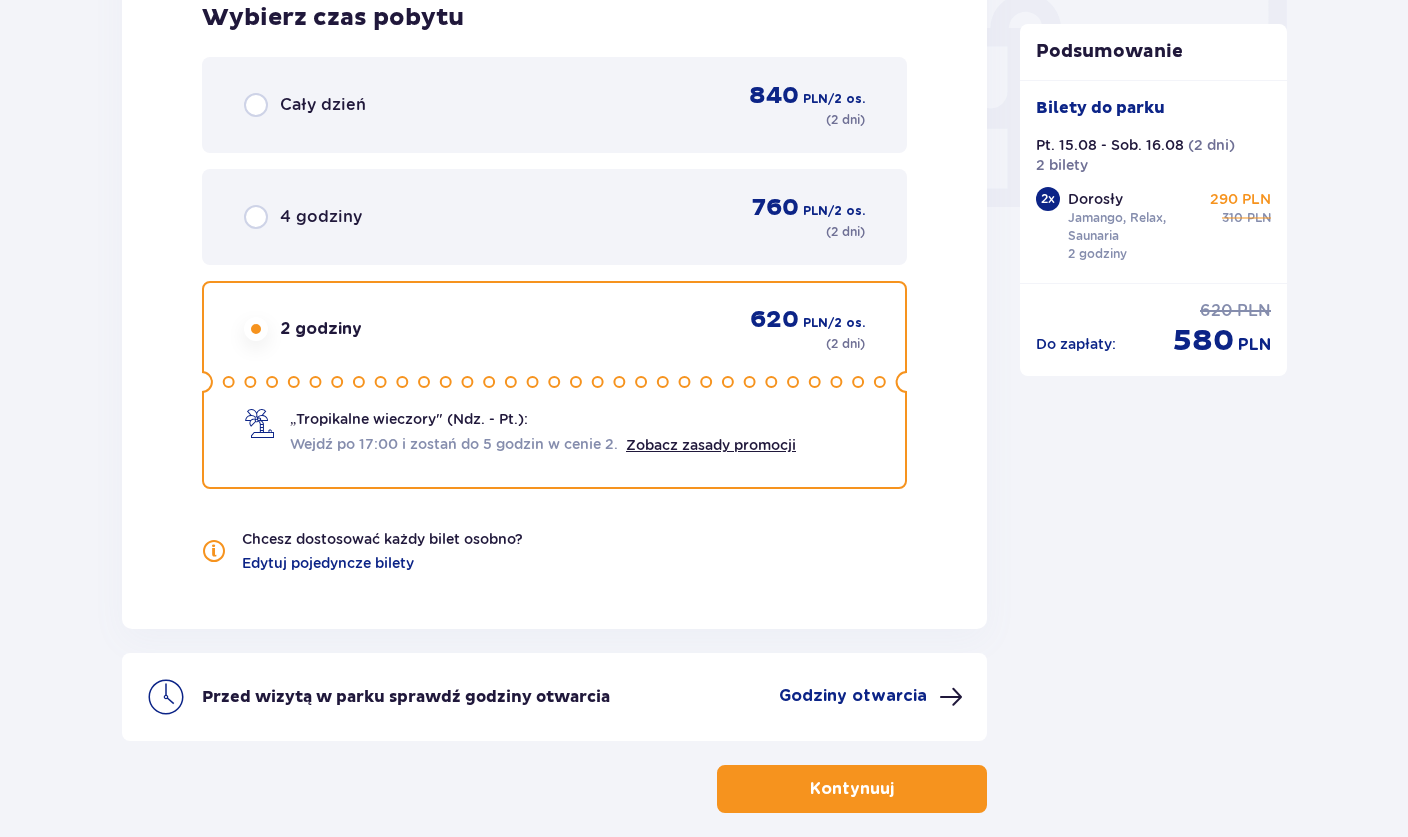 click on "Cały dzień   840 PLN / 2 os. ( 2 dni )" at bounding box center [554, 105] 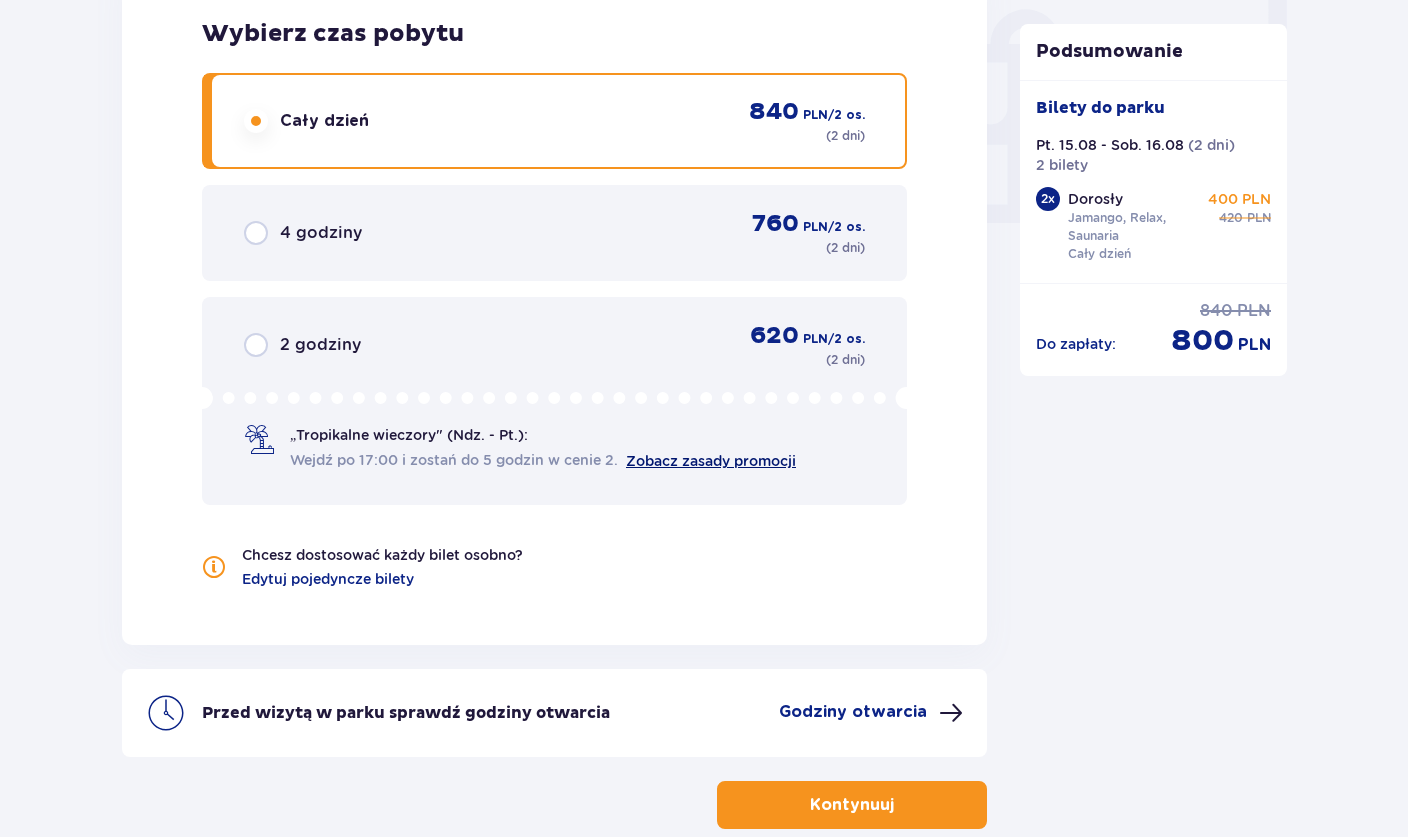 scroll, scrollTop: 1907, scrollLeft: 0, axis: vertical 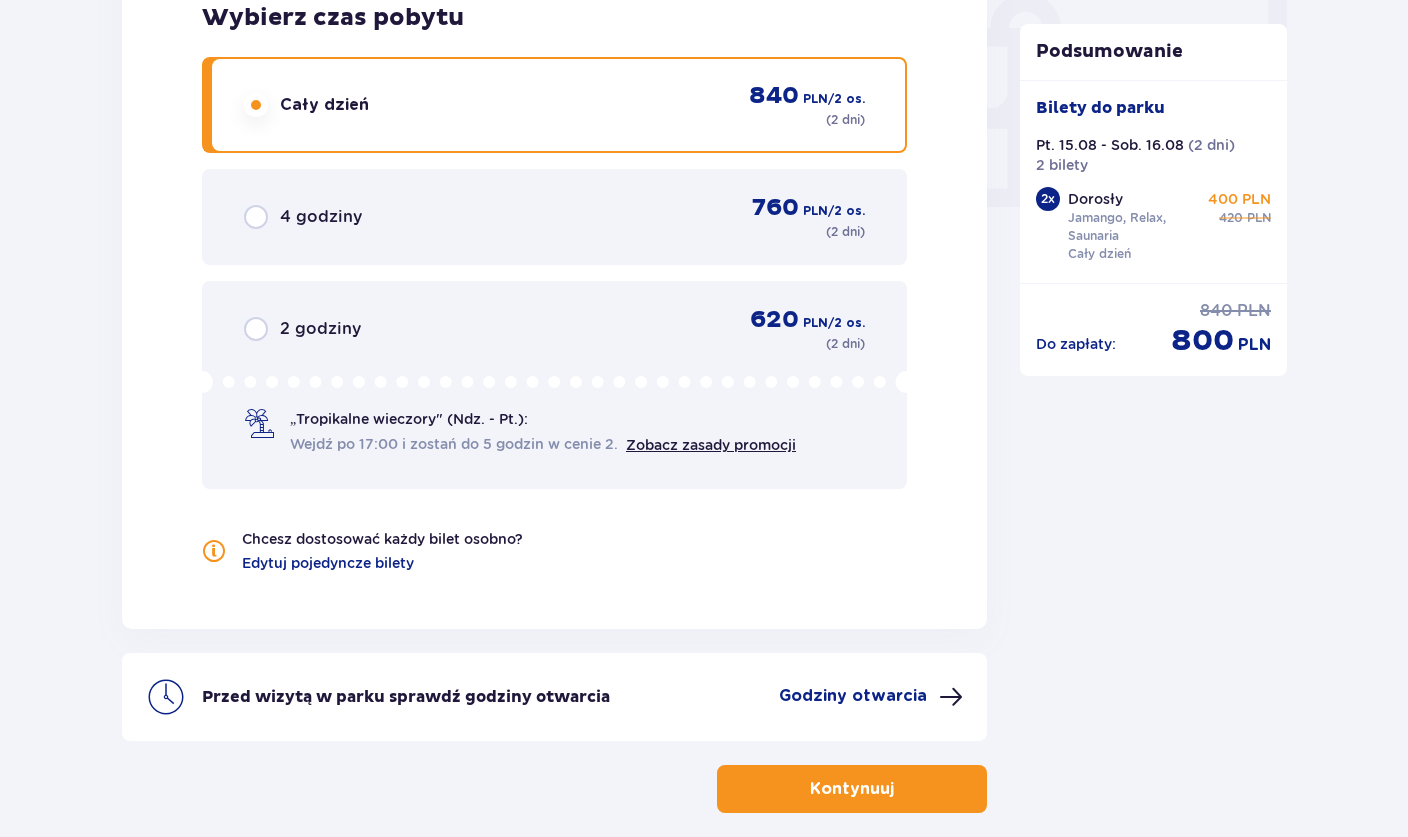click on "Godziny otwarcia" at bounding box center [853, 696] 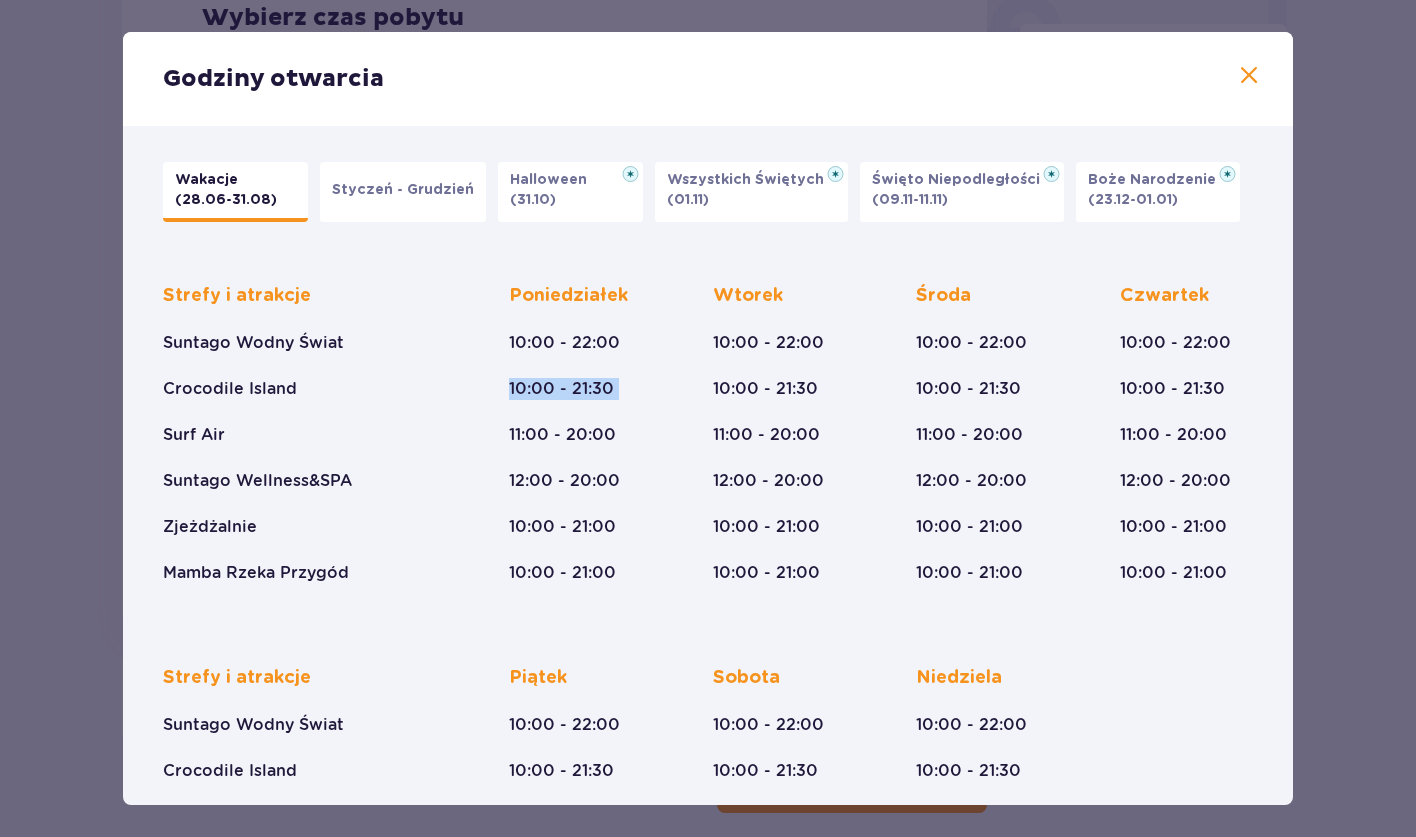 drag, startPoint x: 562, startPoint y: 357, endPoint x: 665, endPoint y: 430, distance: 126.24579 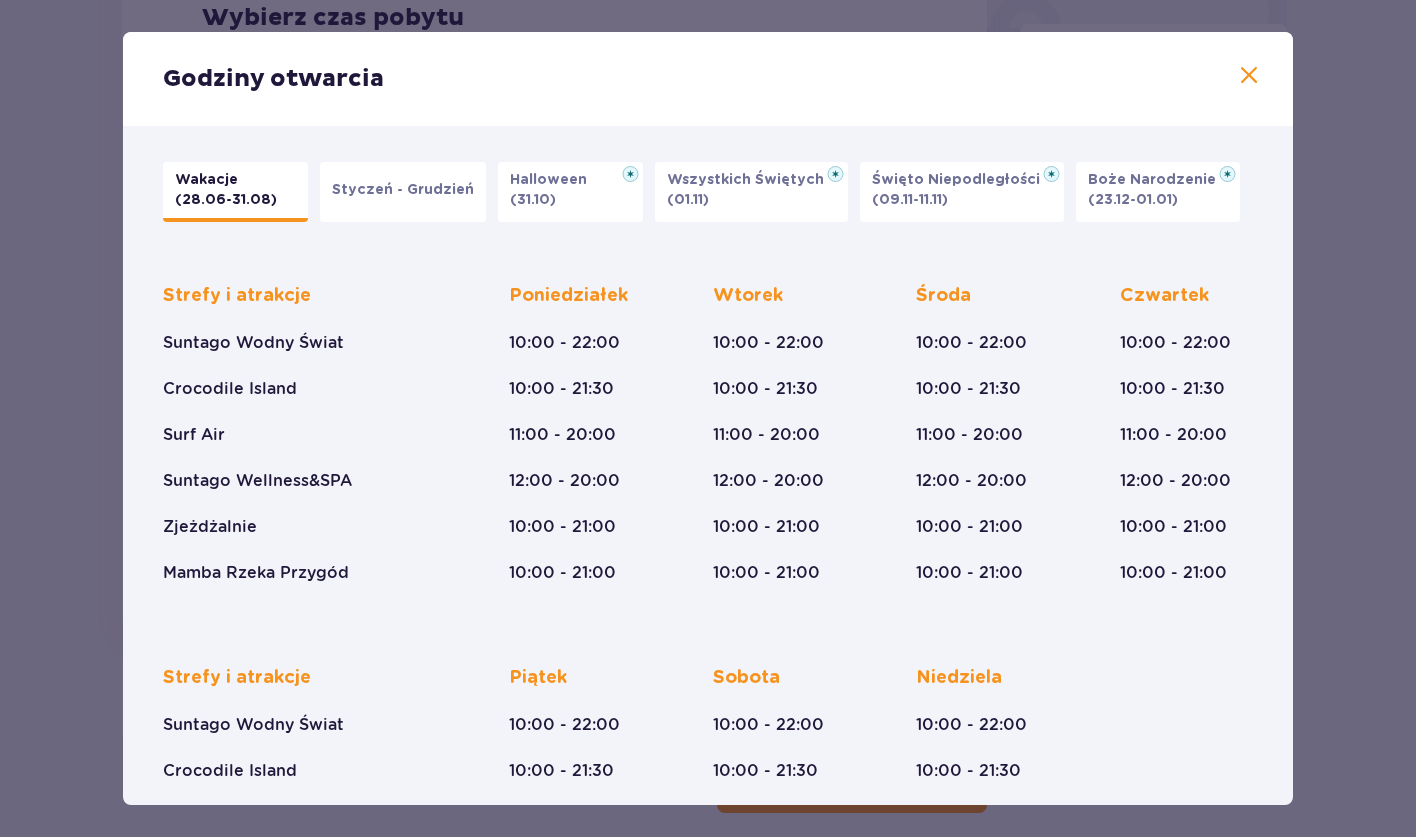 click on "Godziny otwarcia Wakacje  (28.06-31.08) Styczeń - Grudzień Halloween  (31.10) Wszystkich Świętych  (01.11) Święto Niepodległości  (09.11-11.11) Boże Narodzenie  (23.12-01.01) Strefy i atrakcje Suntago Wodny Świat Crocodile Island Surf Air Suntago Wellness&SPA Zjeżdżalnie Mamba Rzeka Przygód Poniedziałek 10:00 - 22:00 10:00 - 21:30 11:00 - 20:00 12:00 - 20:00 10:00 - 21:00 10:00 - 21:00 Wtorek 10:00 - 22:00 10:00 - 21:30 11:00 - 20:00 12:00 - 20:00 10:00 - 21:00 10:00 - 21:00 Środa 10:00 - 22:00 10:00 - 21:30 11:00 - 20:00 12:00 - 20:00 10:00 - 21:00 10:00 - 21:00 Czwartek 10:00 - 22:00 10:00 - 21:30 11:00 - 20:00 12:00 - 20:00 10:00 - 21:00 10:00 - 21:00 Strefy i atrakcje Suntago Wodny Świat Crocodile Island Surf Air Suntago Wellness&SPA Zjeżdżalnie Mamba Rzeka Przygód Piątek 10:00 - 22:00 10:00 - 21:30 11:00 - 20:00 12:00 - 20:00 10:00 - 21:00 10:00 - 21:00 Sobota 10:00 - 22:00 10:00 - 21:30 11:00 - 20:00 12:00 - 20:00 10:00 - 21:00 10:00 - 21:00 Niedziela 10:00 - 22:00 10:00 - 21:30" at bounding box center [708, 418] 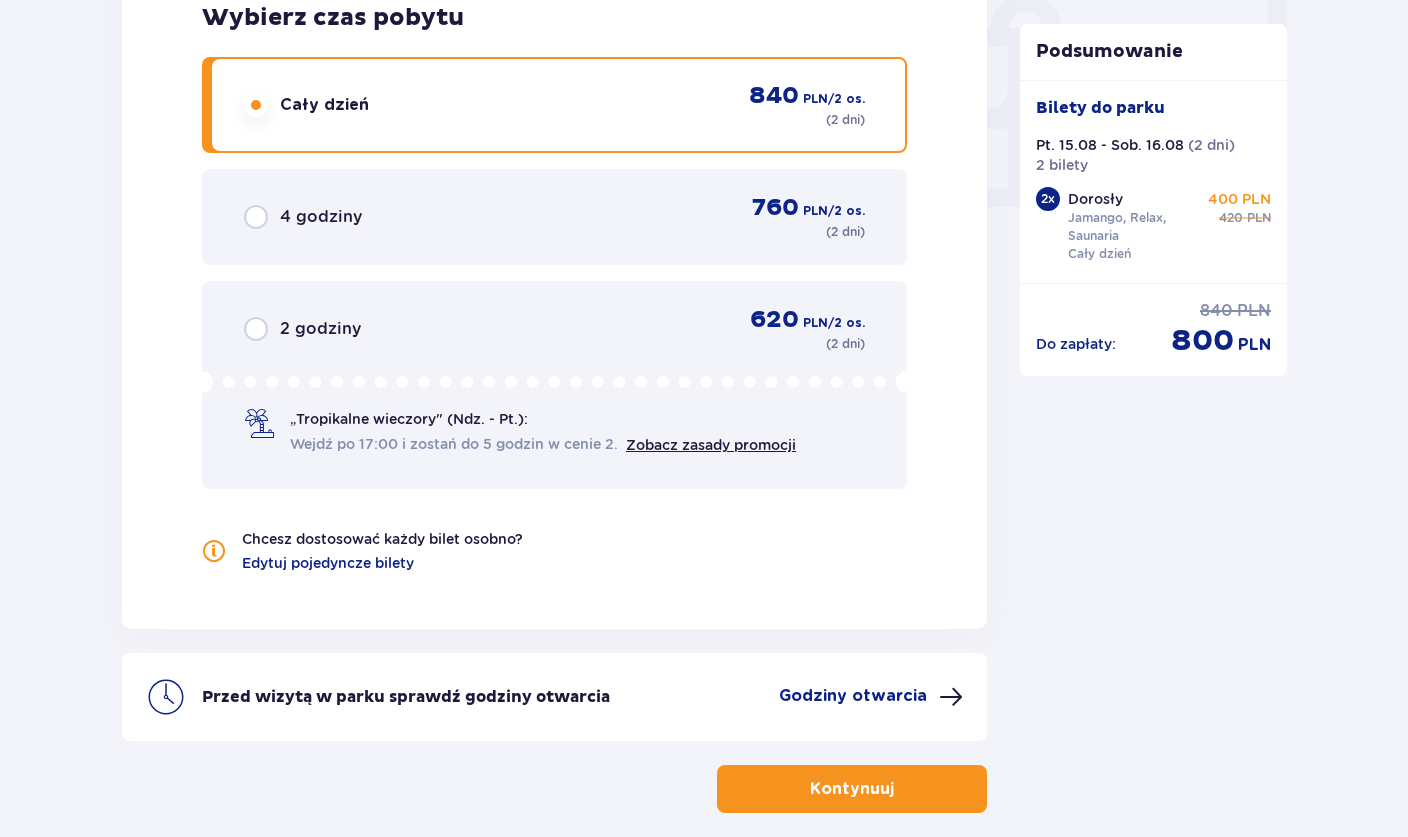 click on "Bilety Pomiń ten krok Znajdź bilety Długość pobytu 1 dzień Dłużej Data przyjazdu [DATE] - [DATE] Wybierz bilety Dorosły 18 - 65 lat 2 Dziecko do 90 cm 0 Dziecko do 120 cm 0 Dziecko do 16 lat 0 Nastolatek 16 - 18 lat 0 Senior 65+ lat 0 W ciąży 0 Z niepełno­sprawnością 0 Oferta specjalna Pakiet Family 2+2 -  1280 PLN ( 2 dni ) Wybierz strefy Pierwszy raz?  Poznaj strefy Suntago Trzy strefy Dwie strefy Jedna strefa Chcesz dostosować każdy bilet osobno? Edytuj pojedyncze bilety Wybierz czas pobytu Cały dzień   840 PLN / 2 os. ( 2 dni ) 4 godziny   760 PLN / 2 os. ( 2 dni ) 2 godziny   620 PLN / 2 os. ( 2 dni ) „Tropikalne wieczory" (Ndz. - Pt.): Wejdź po 17:00 i zostań do 5 godzin w cenie 2. Zobacz zasady promocji Chcesz dostosować każdy bilet osobno? Edytuj pojedyncze bilety Przed wizytą w parku sprawdź godziny otwarcia Godziny otwarcia Kontynuuj Podsumowanie Bilety do parku Pt. [DATE]   - Sob. [DATE] ( 2 dni ) 2 bilety 2 x Dorosły Jamango, Relax, Saunaria Cały dzień 400 PLN 420" at bounding box center (704, -409) 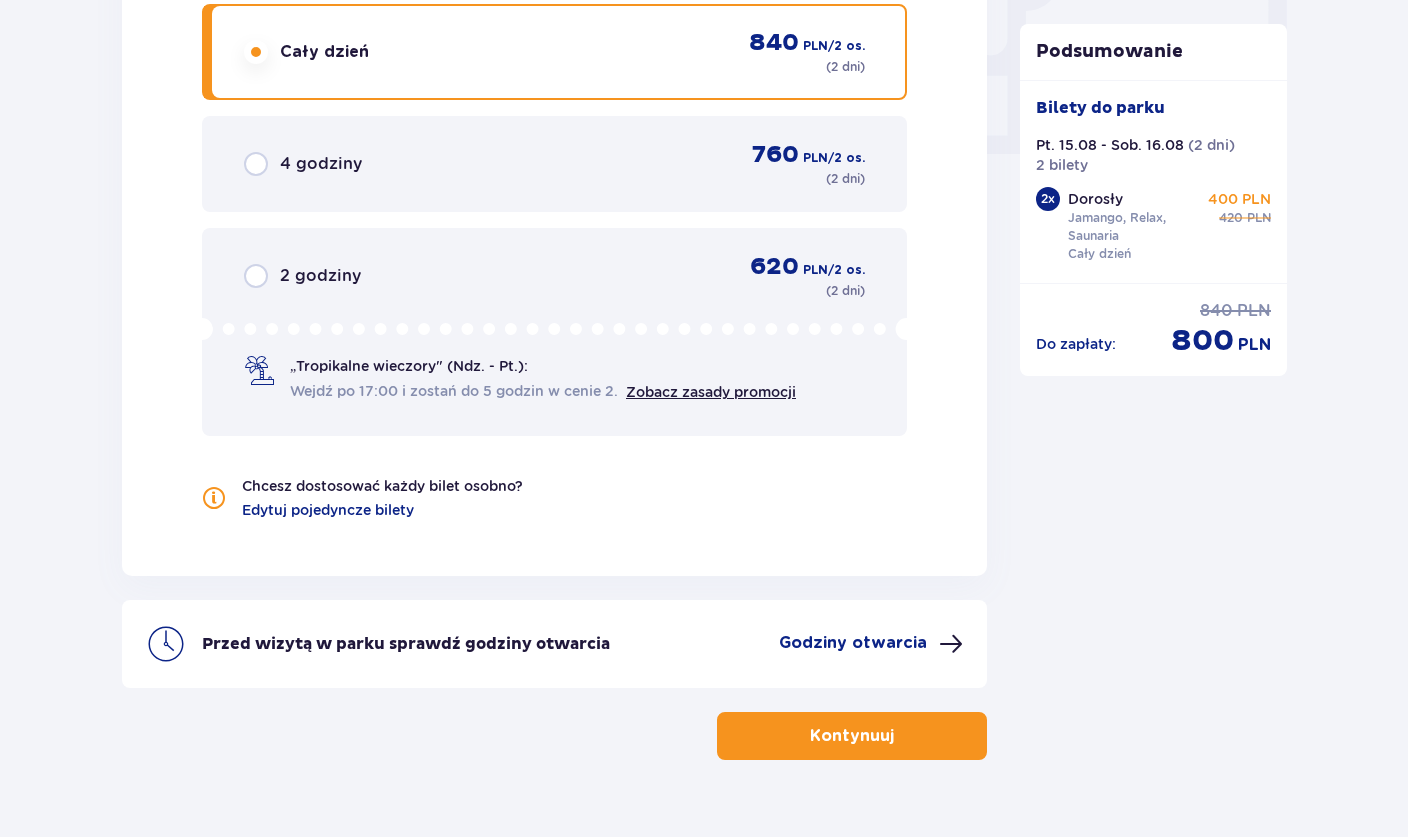 scroll, scrollTop: 2003, scrollLeft: 0, axis: vertical 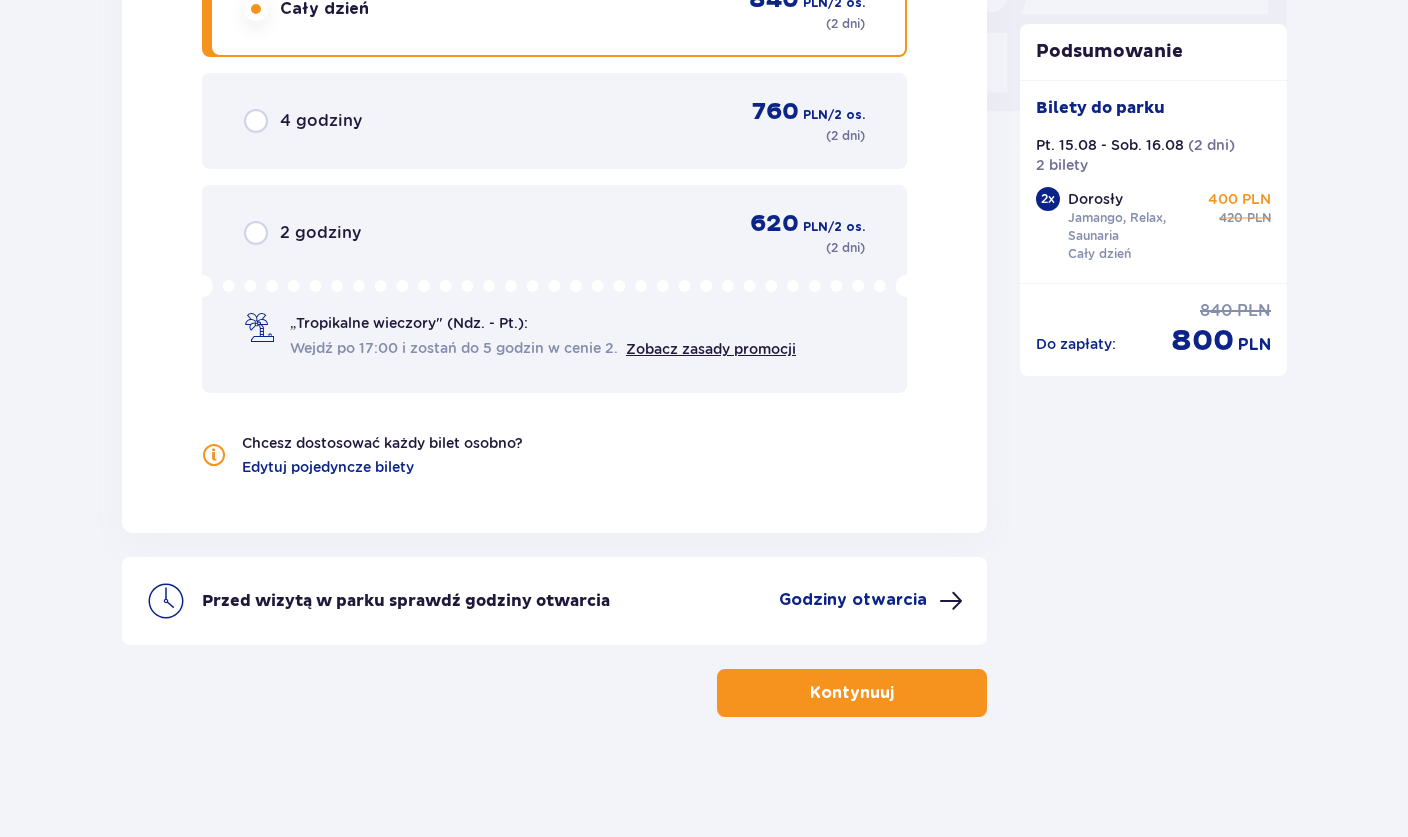 click on "Kontynuuj" at bounding box center [852, 693] 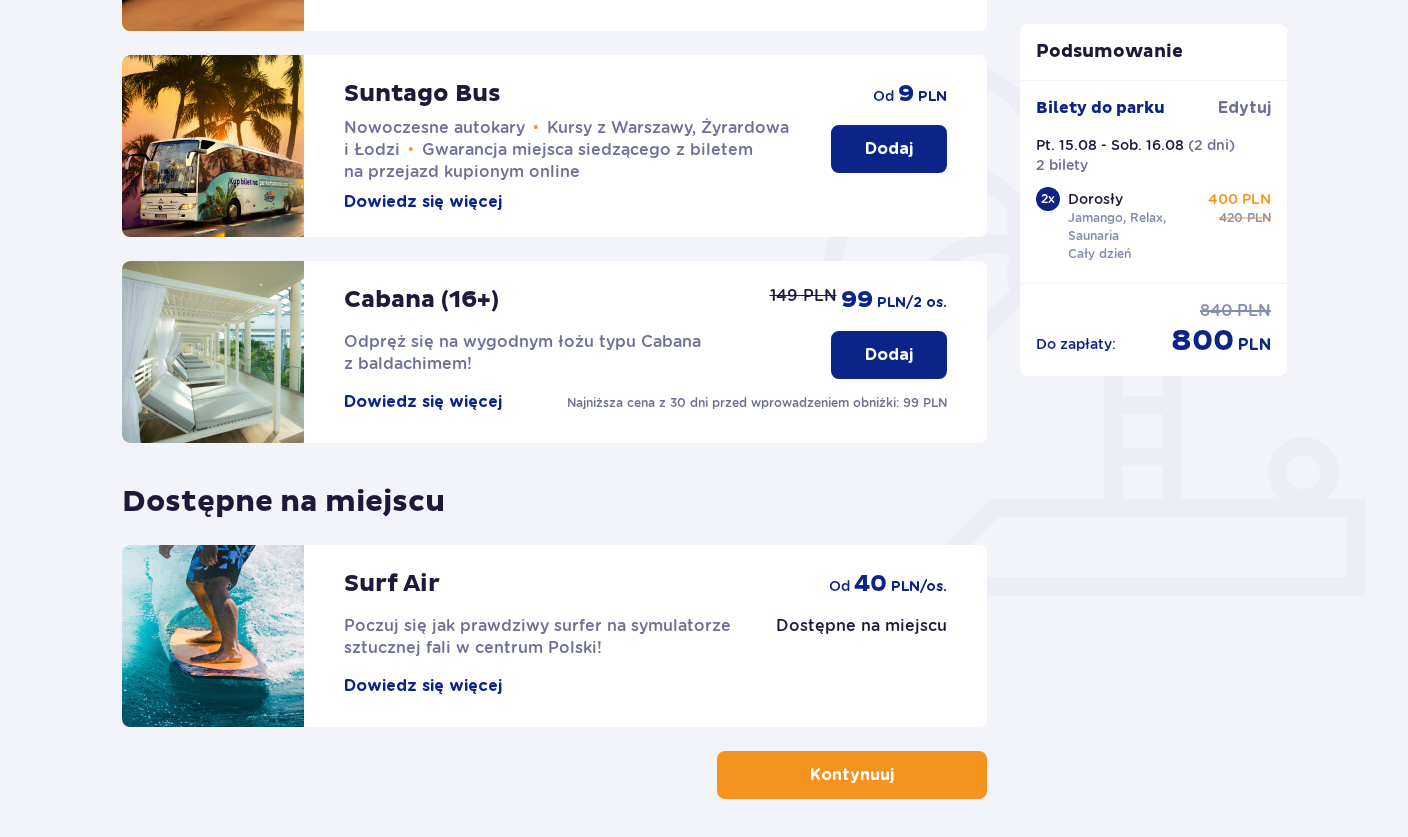 scroll, scrollTop: 519, scrollLeft: 0, axis: vertical 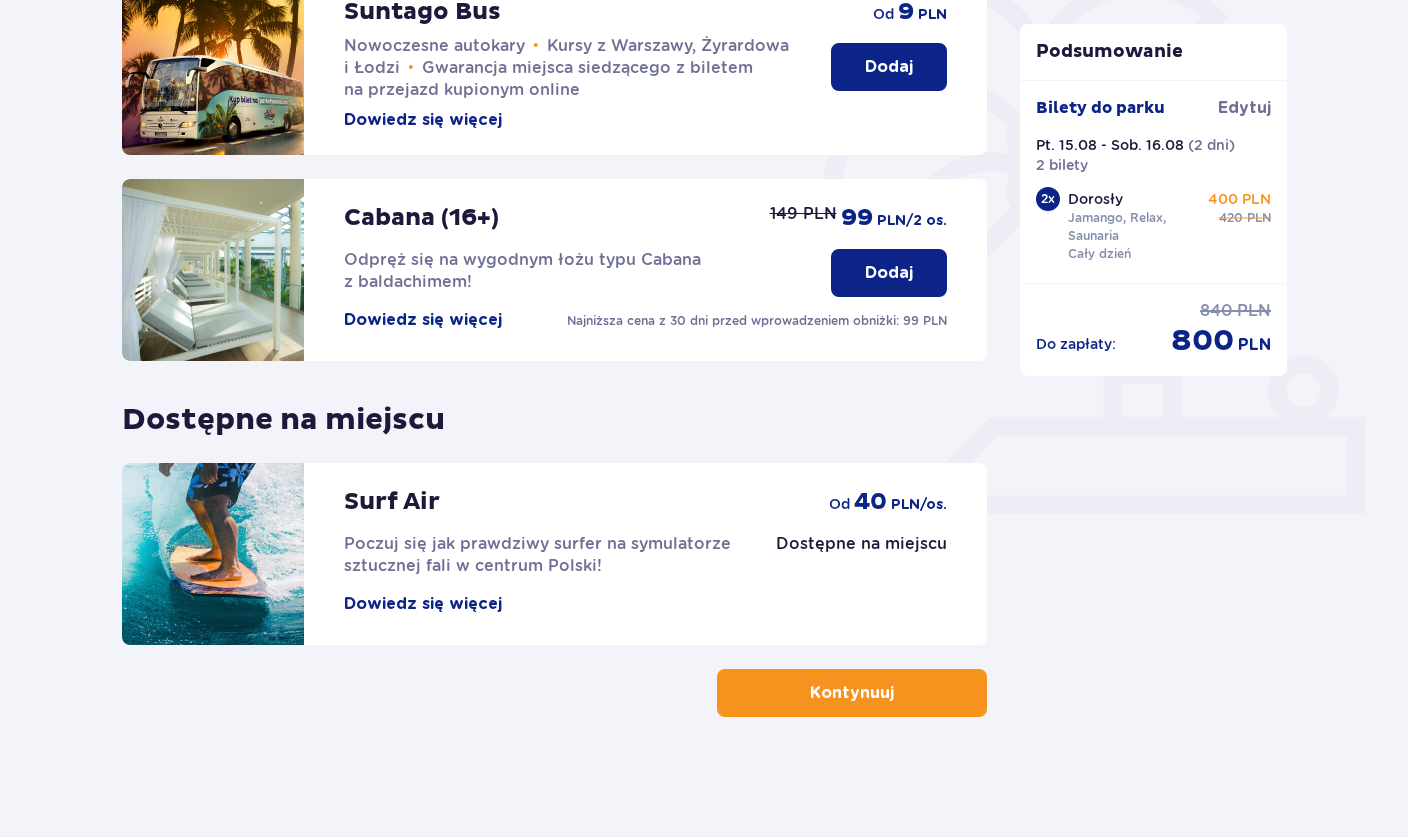 click on "Dodaj" at bounding box center (889, 273) 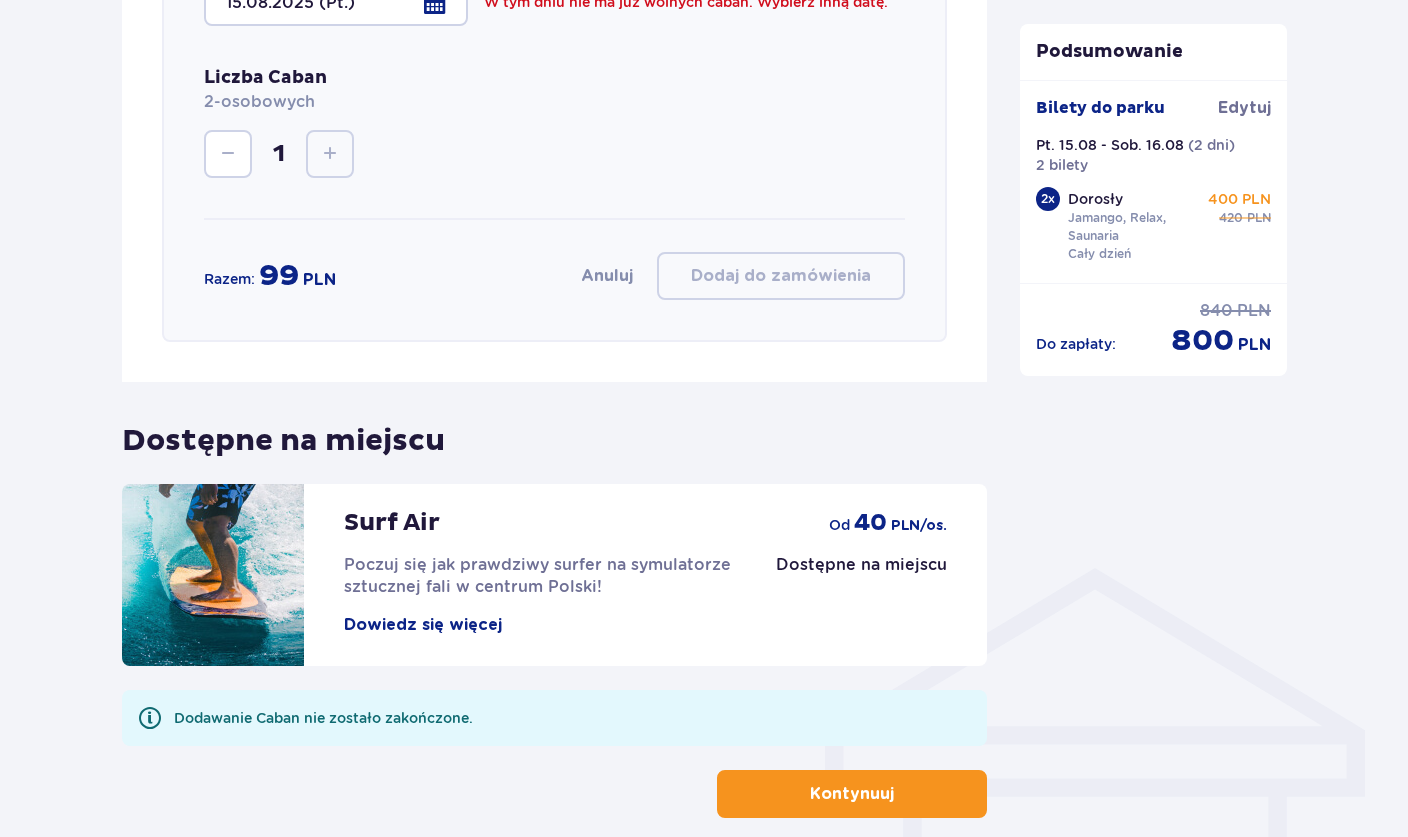 scroll, scrollTop: 1157, scrollLeft: 0, axis: vertical 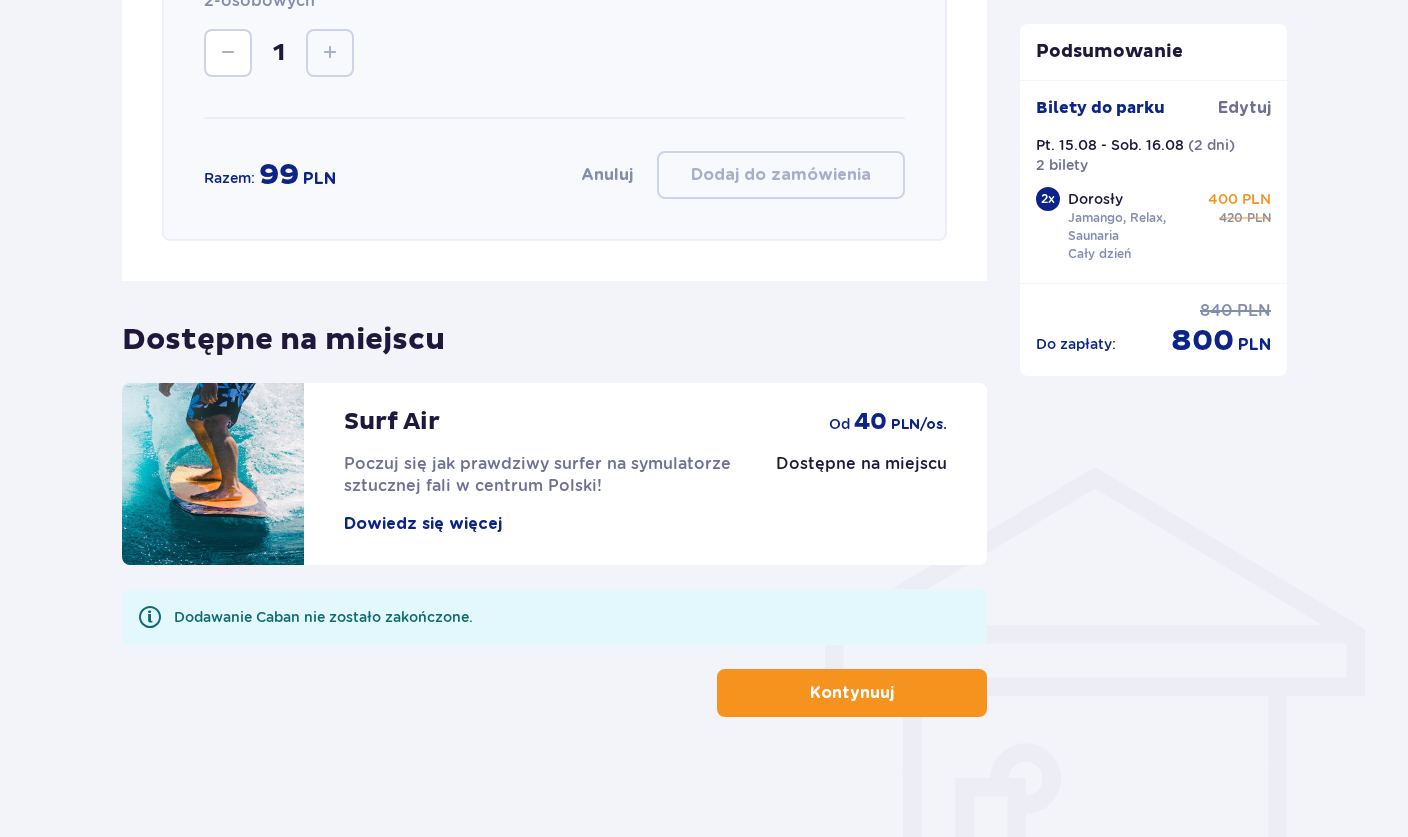 click on "Kontynuuj" at bounding box center [852, 693] 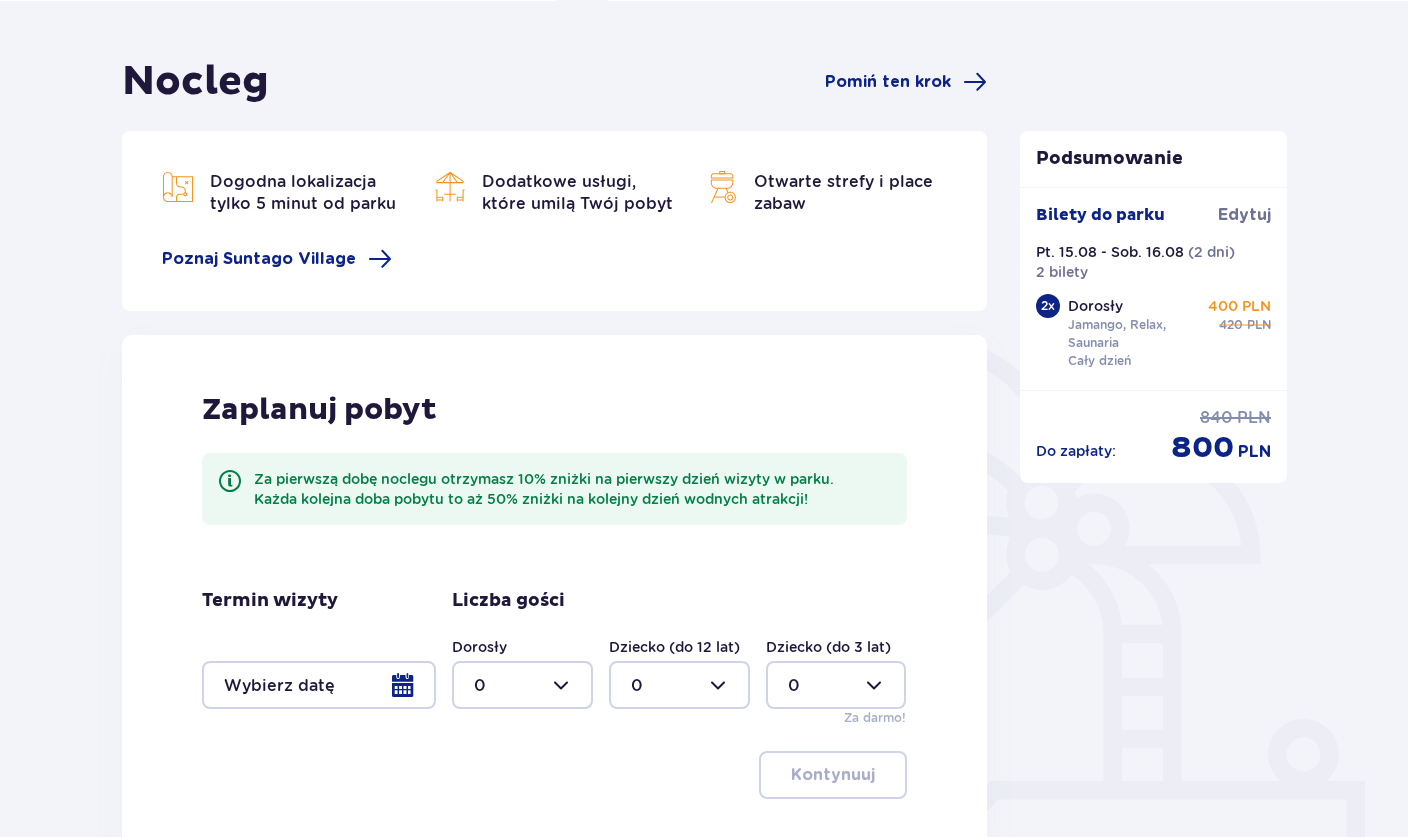 scroll, scrollTop: 365, scrollLeft: 0, axis: vertical 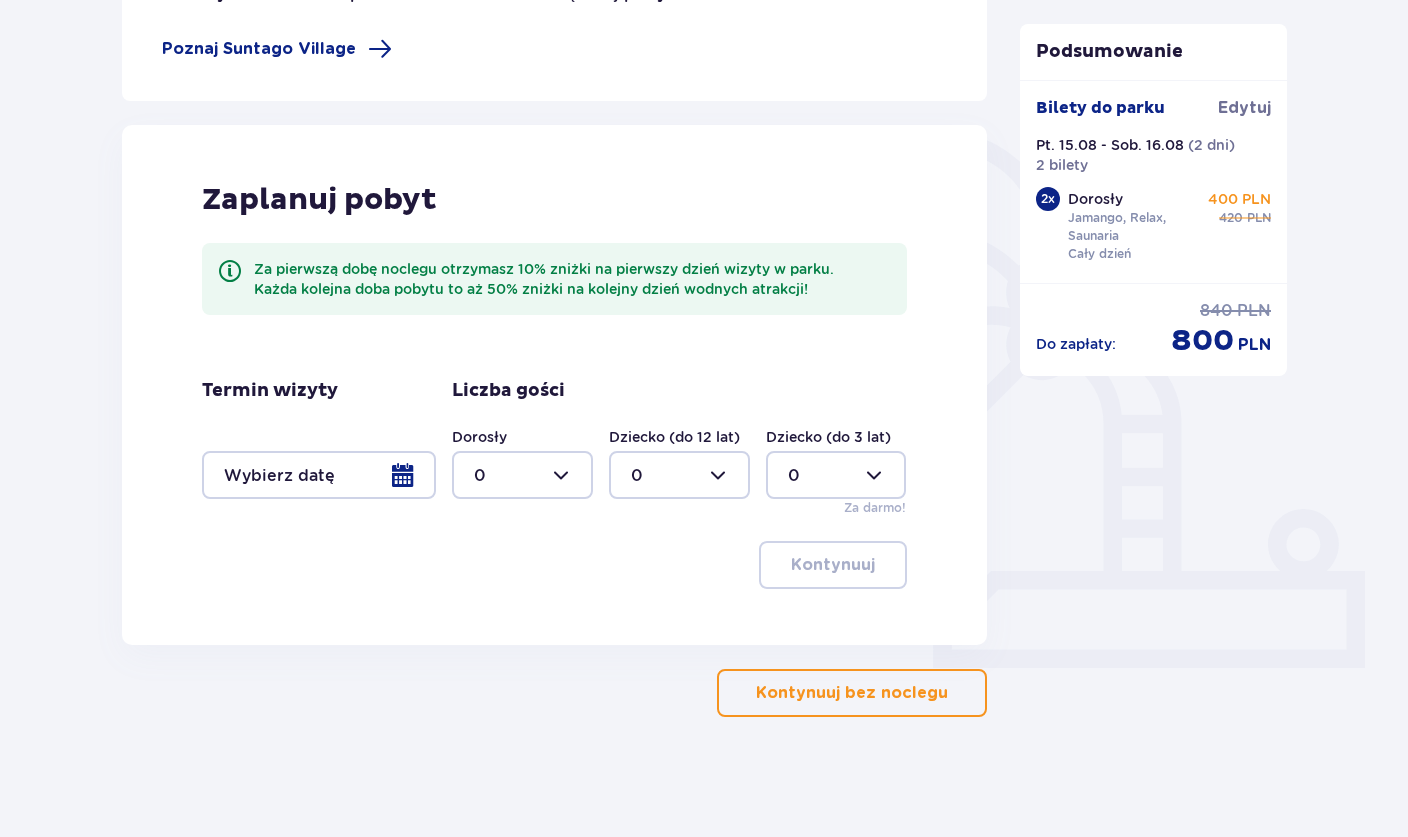 click at bounding box center (319, 475) 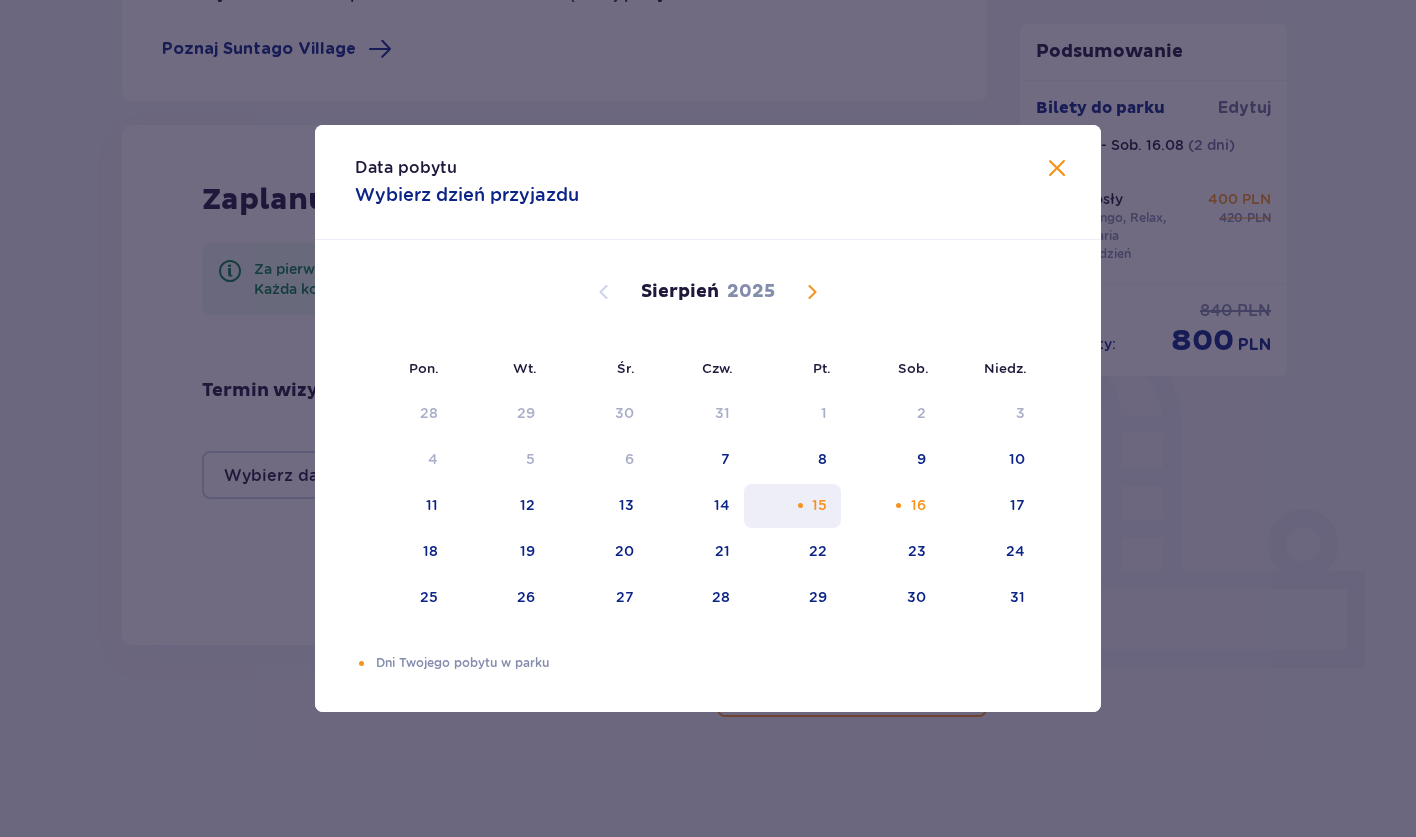 click on "15" at bounding box center [819, 505] 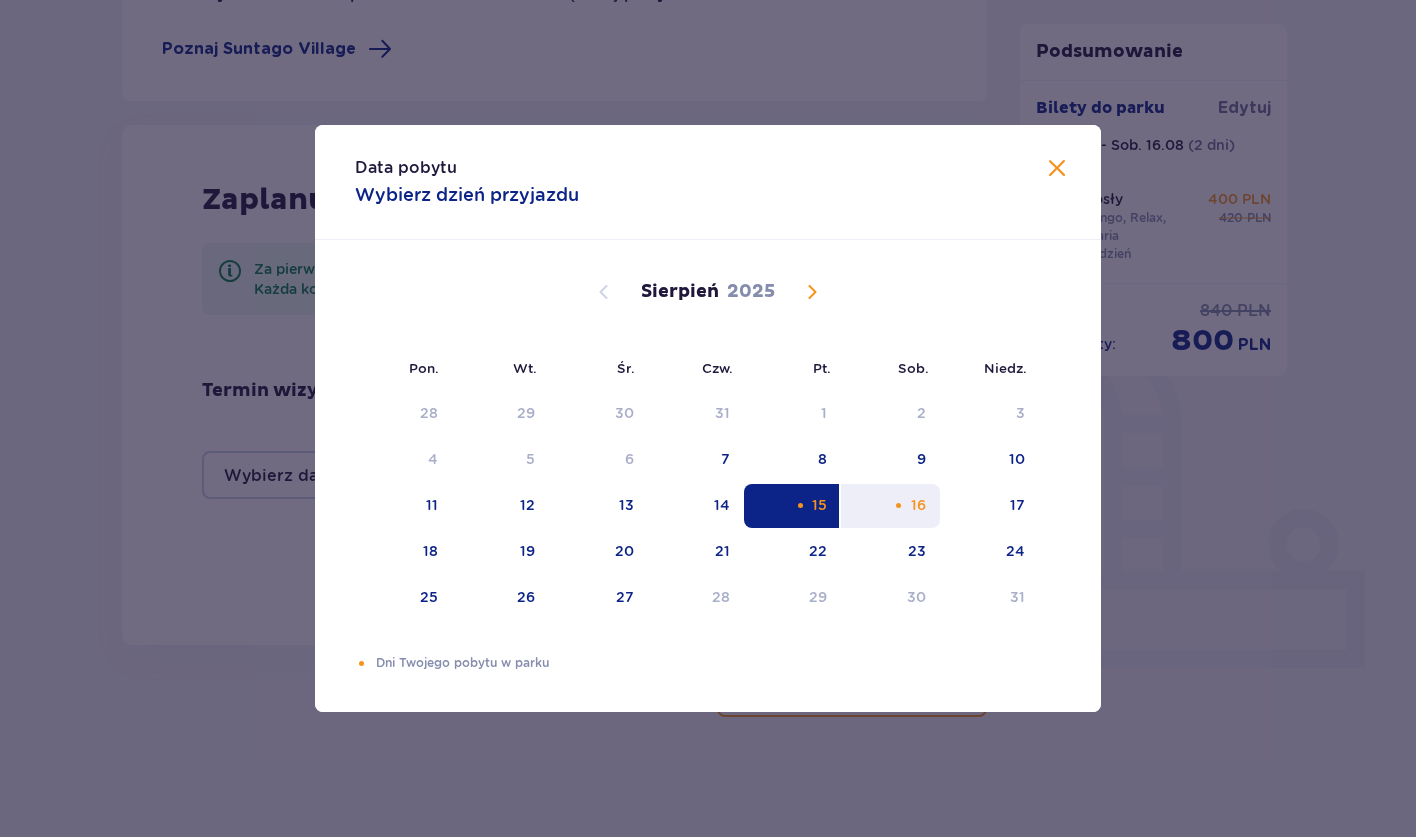 click on "16" at bounding box center (918, 505) 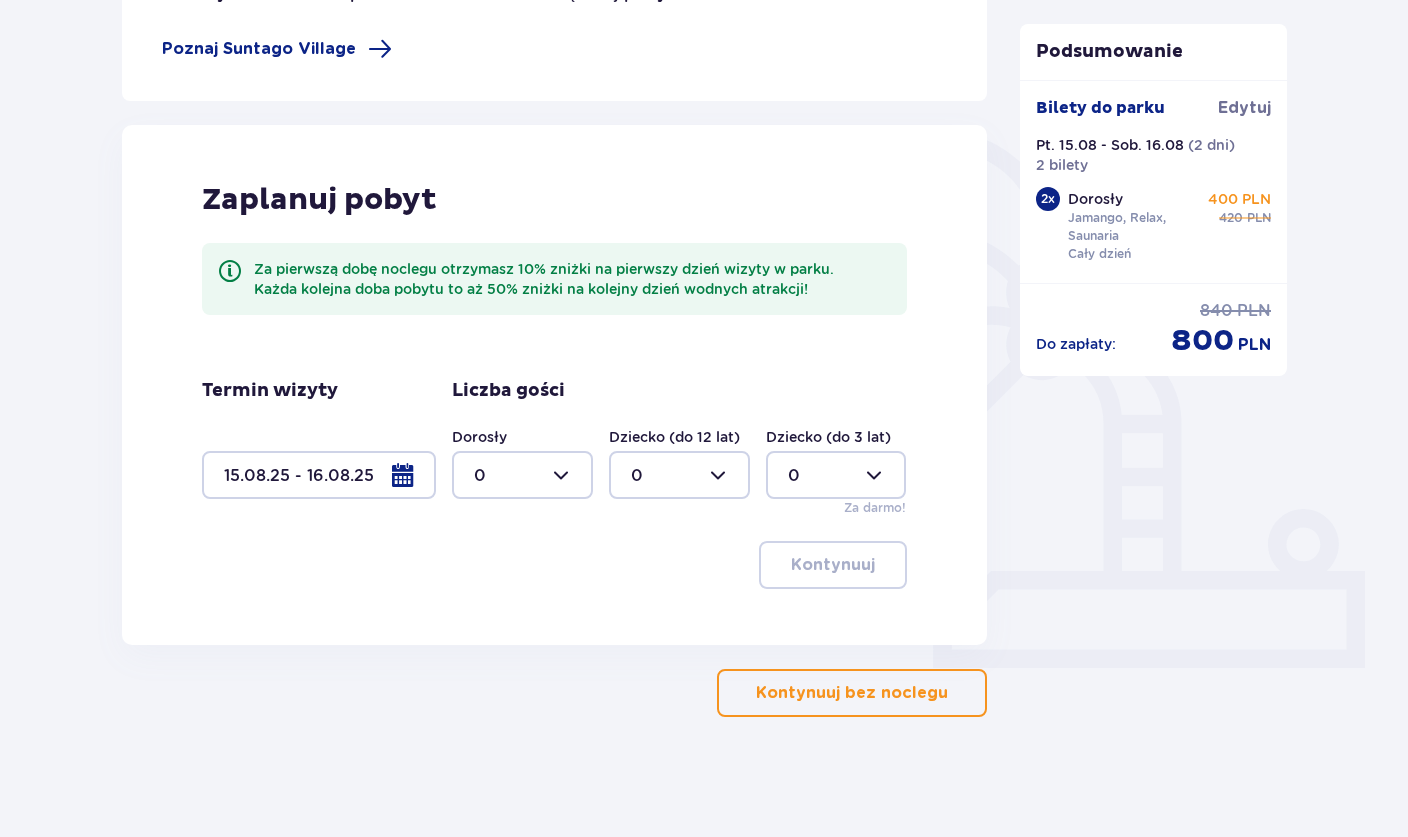 click on "Podsumowanie Bilety do parku Edytuj Pt. [DATE]   - Sob. [DATE] ( 2 dni ) 2 bilety 2 x Dorosły Jamango, Relax, Saunaria Cały dzień 400 PLN 420 PLN Do zapłaty : 840 PLN 800 PLN" at bounding box center (1154, 282) 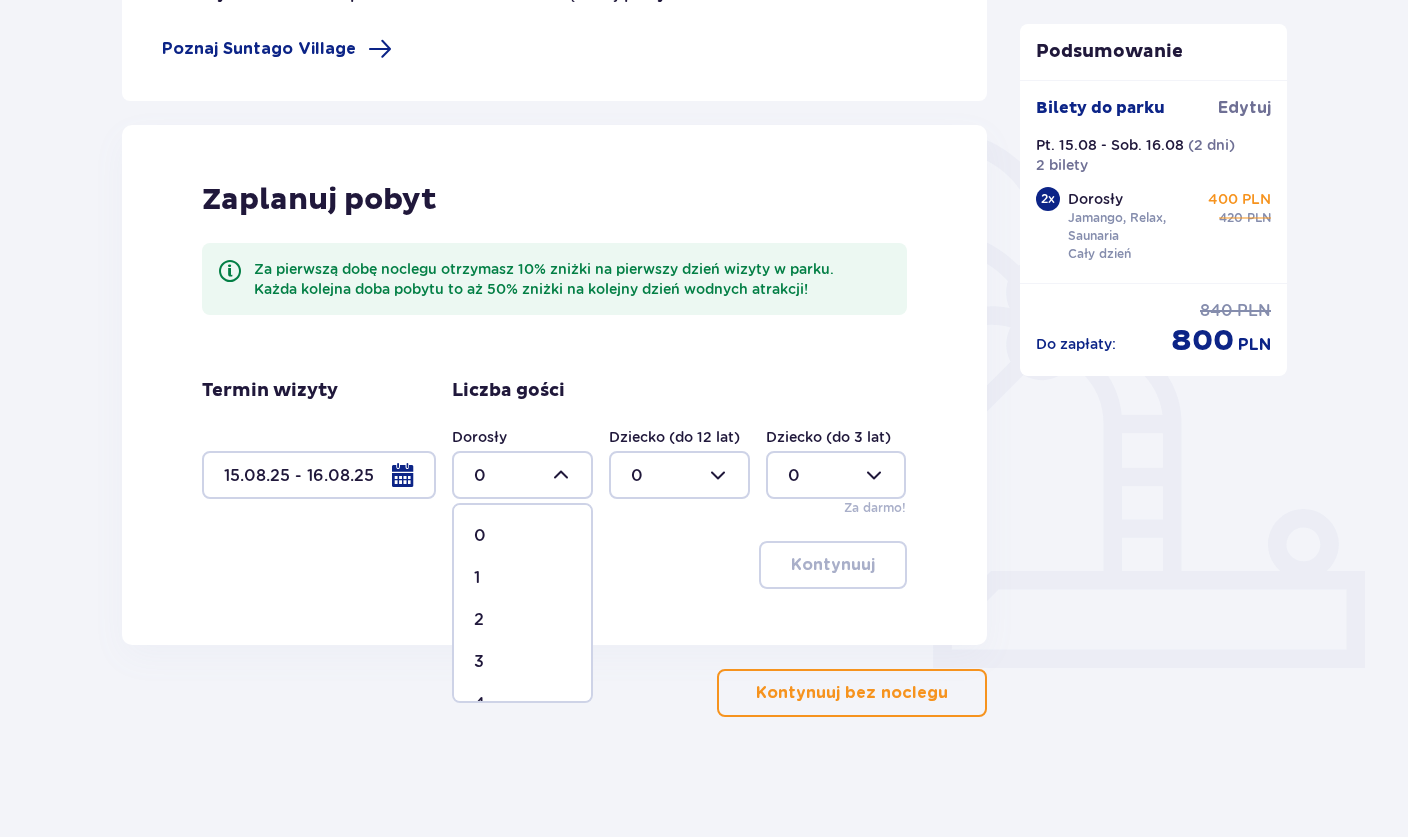 click on "2" at bounding box center (522, 620) 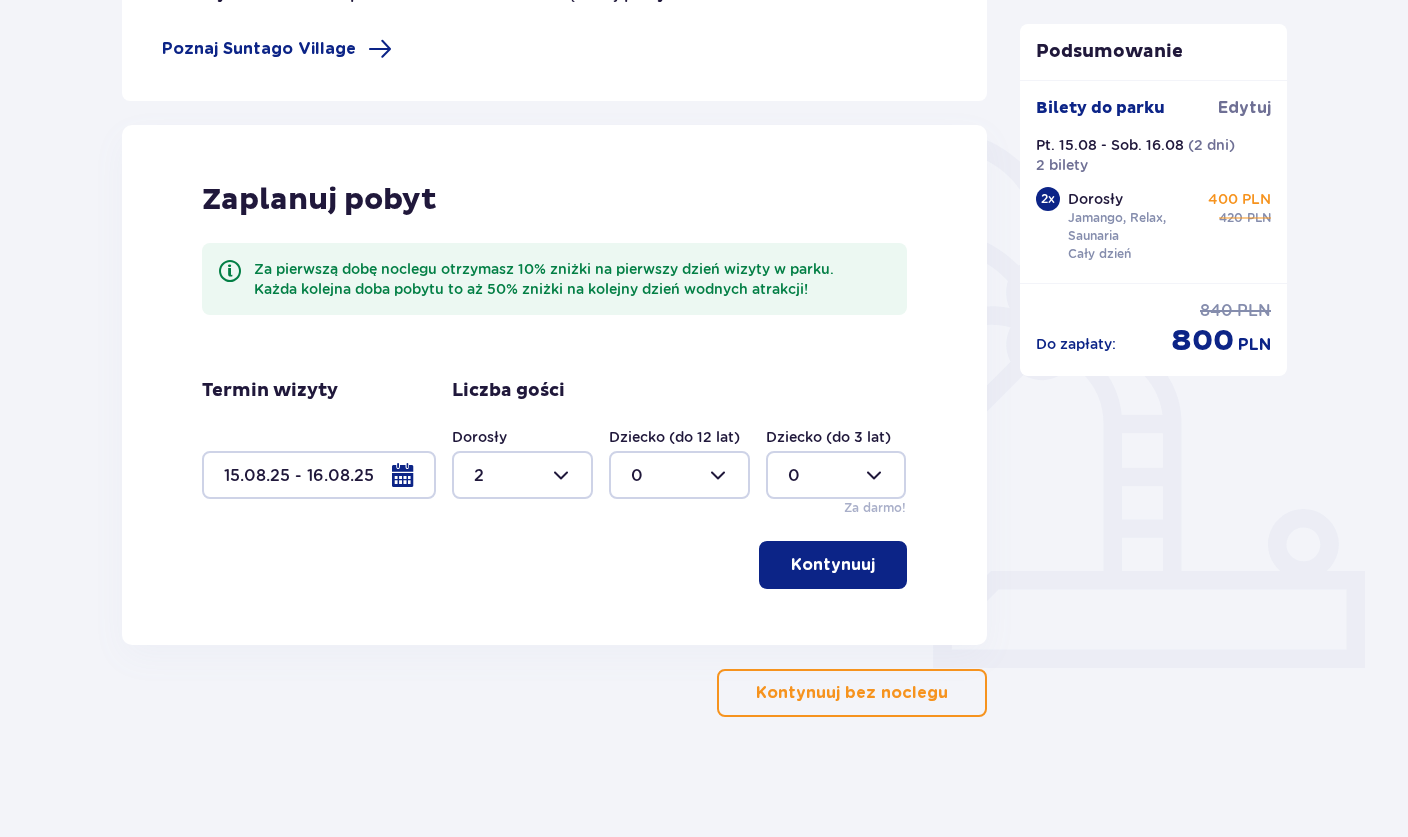 click on "Kontynuuj" at bounding box center [833, 565] 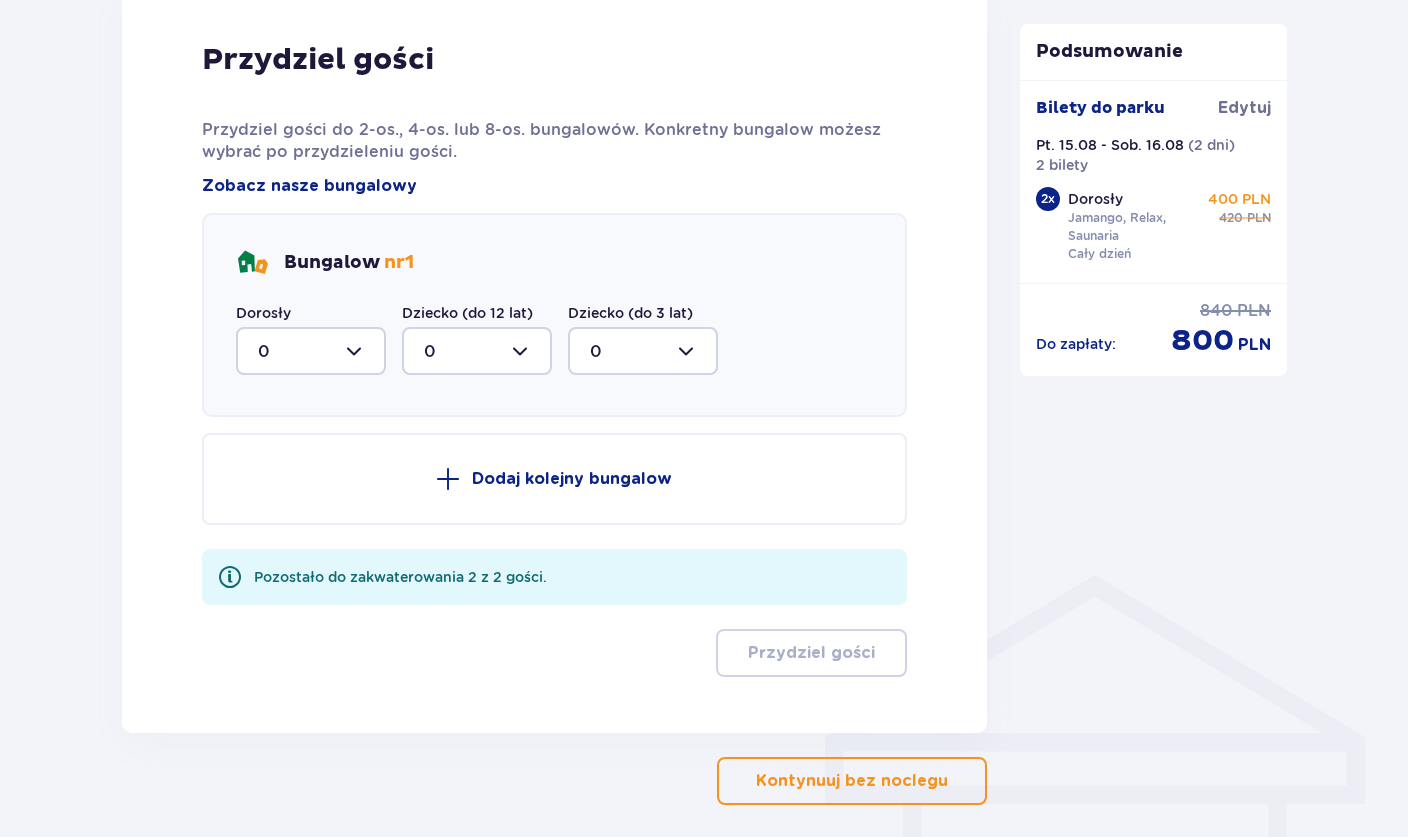 scroll, scrollTop: 1052, scrollLeft: 0, axis: vertical 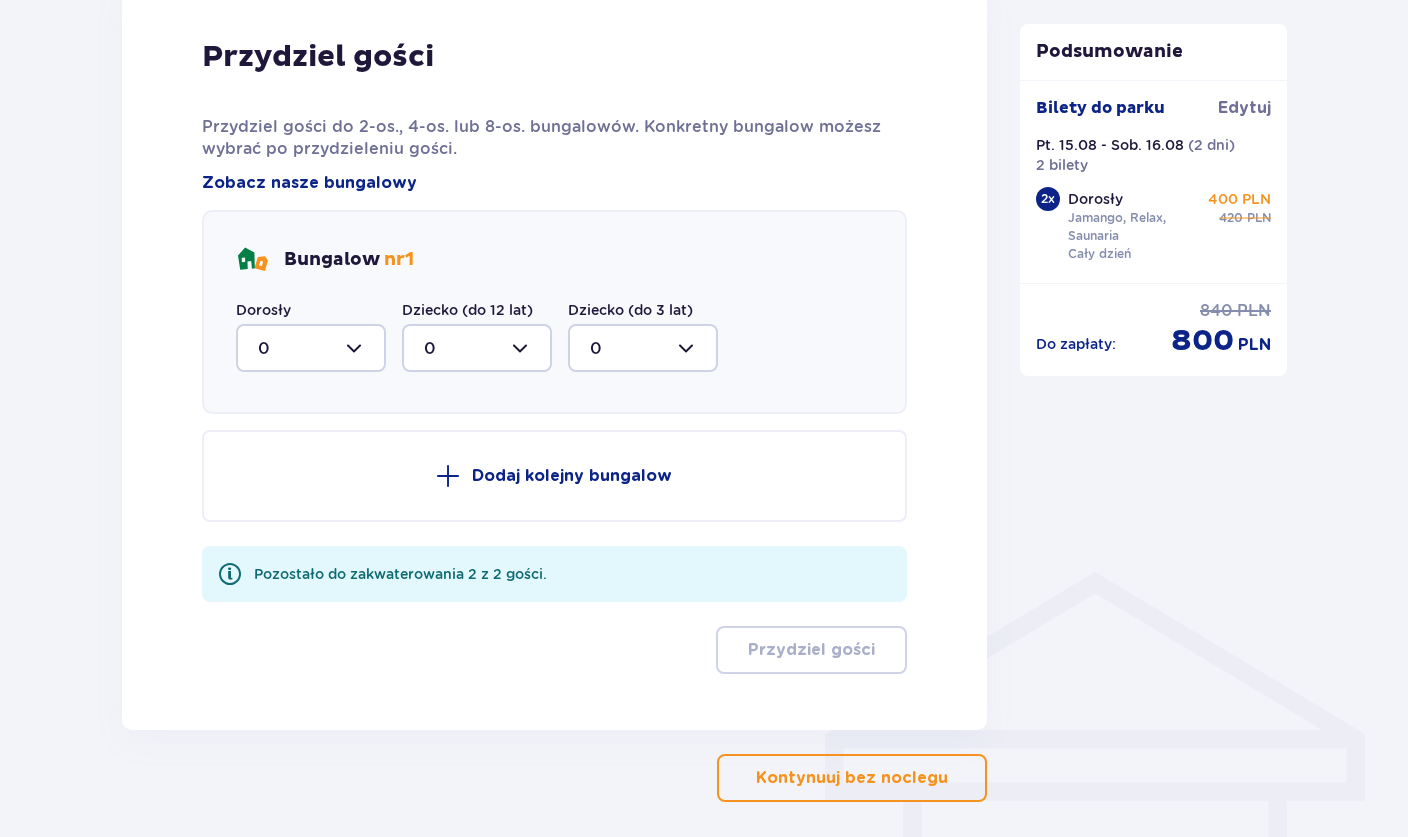 click at bounding box center (311, 348) 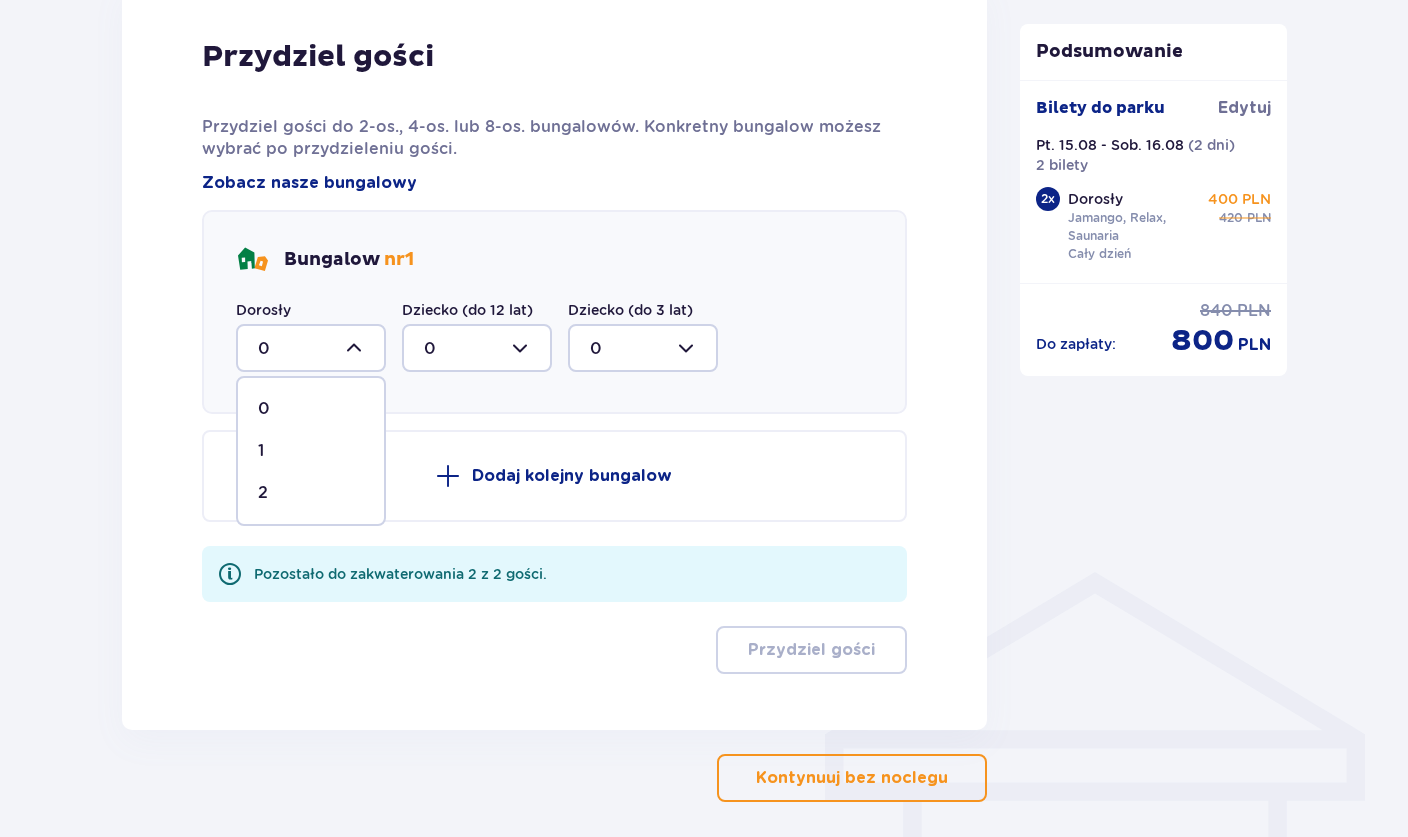 click on "2" at bounding box center [311, 493] 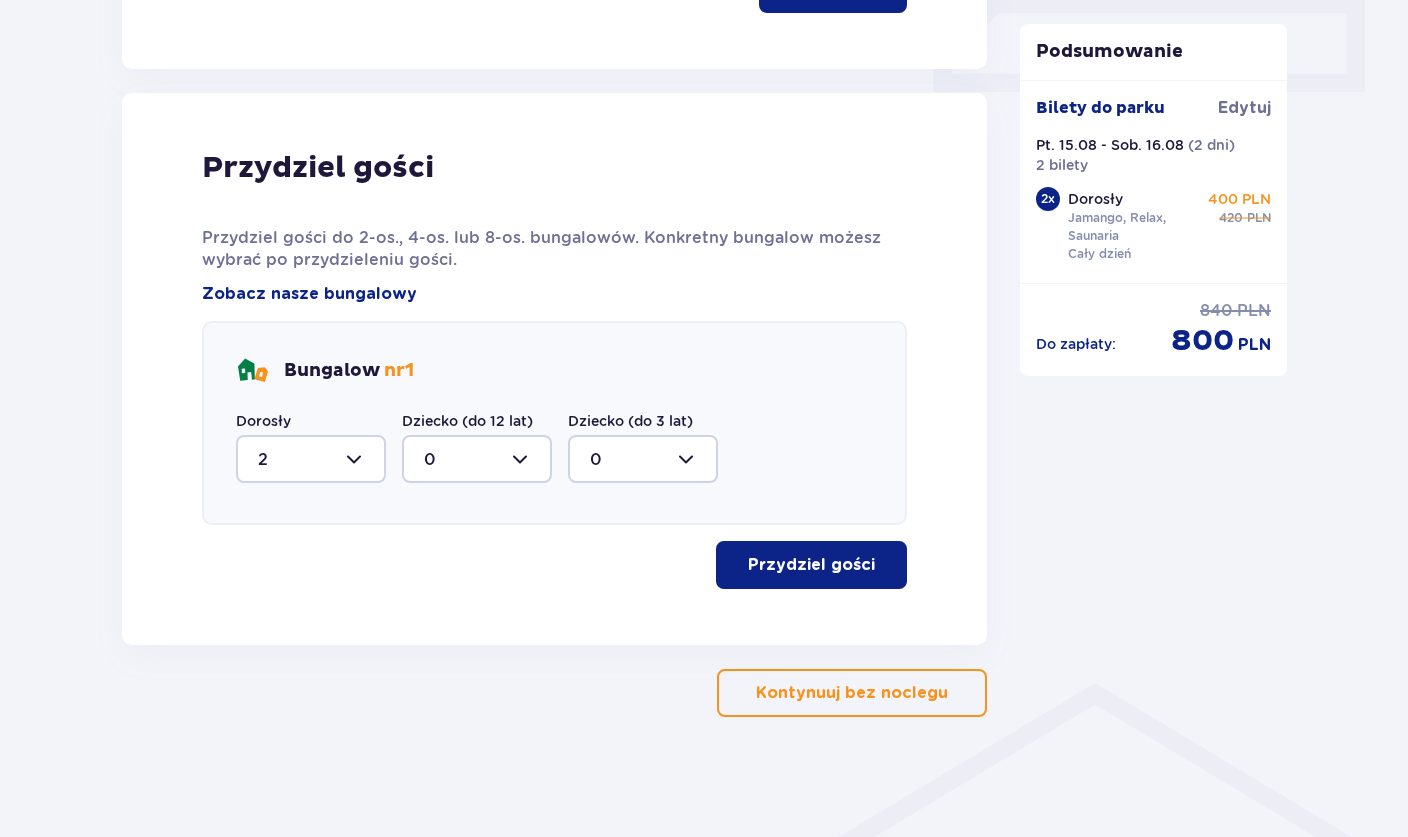click on "Przydziel gości" at bounding box center [811, 565] 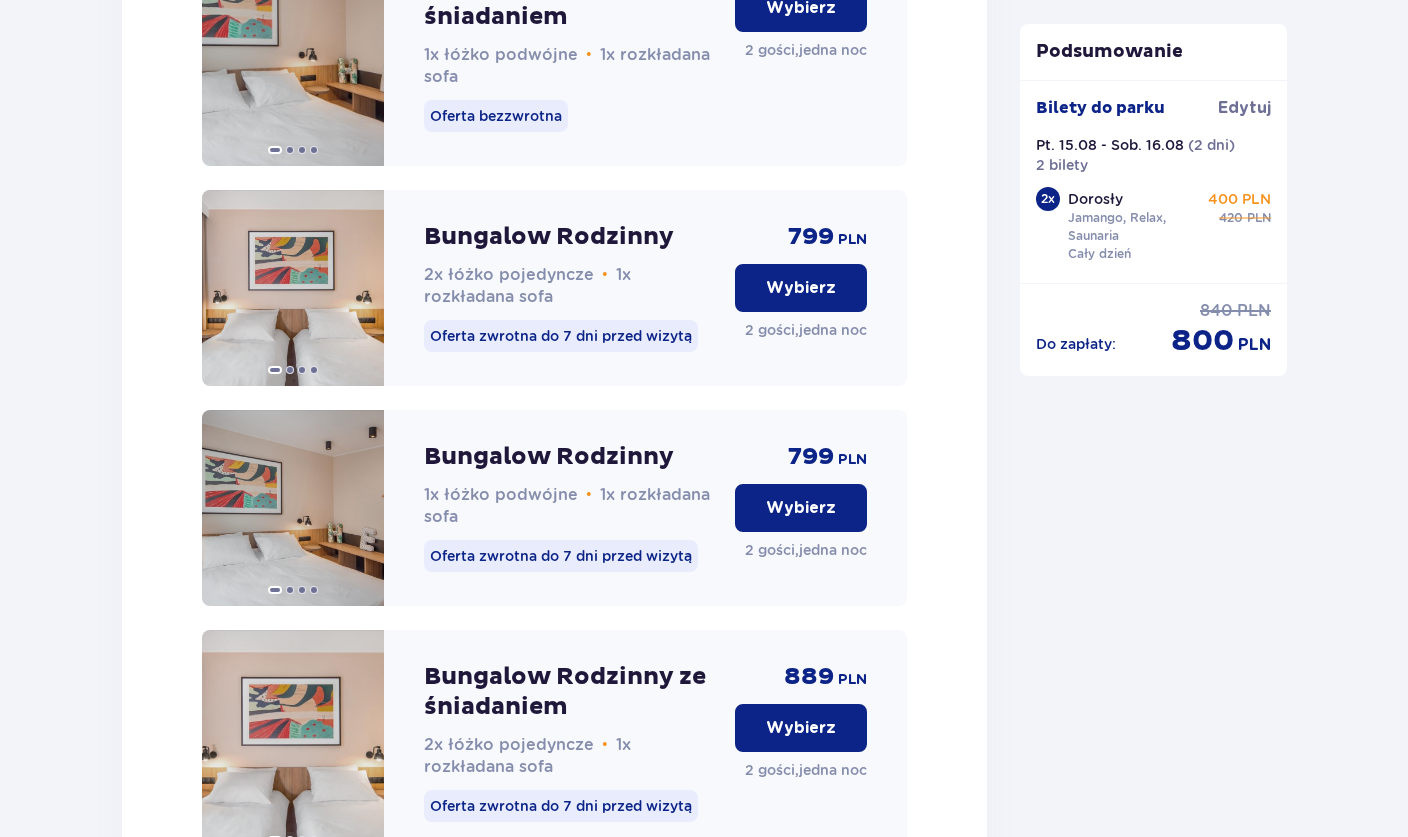 scroll, scrollTop: 3337, scrollLeft: 0, axis: vertical 